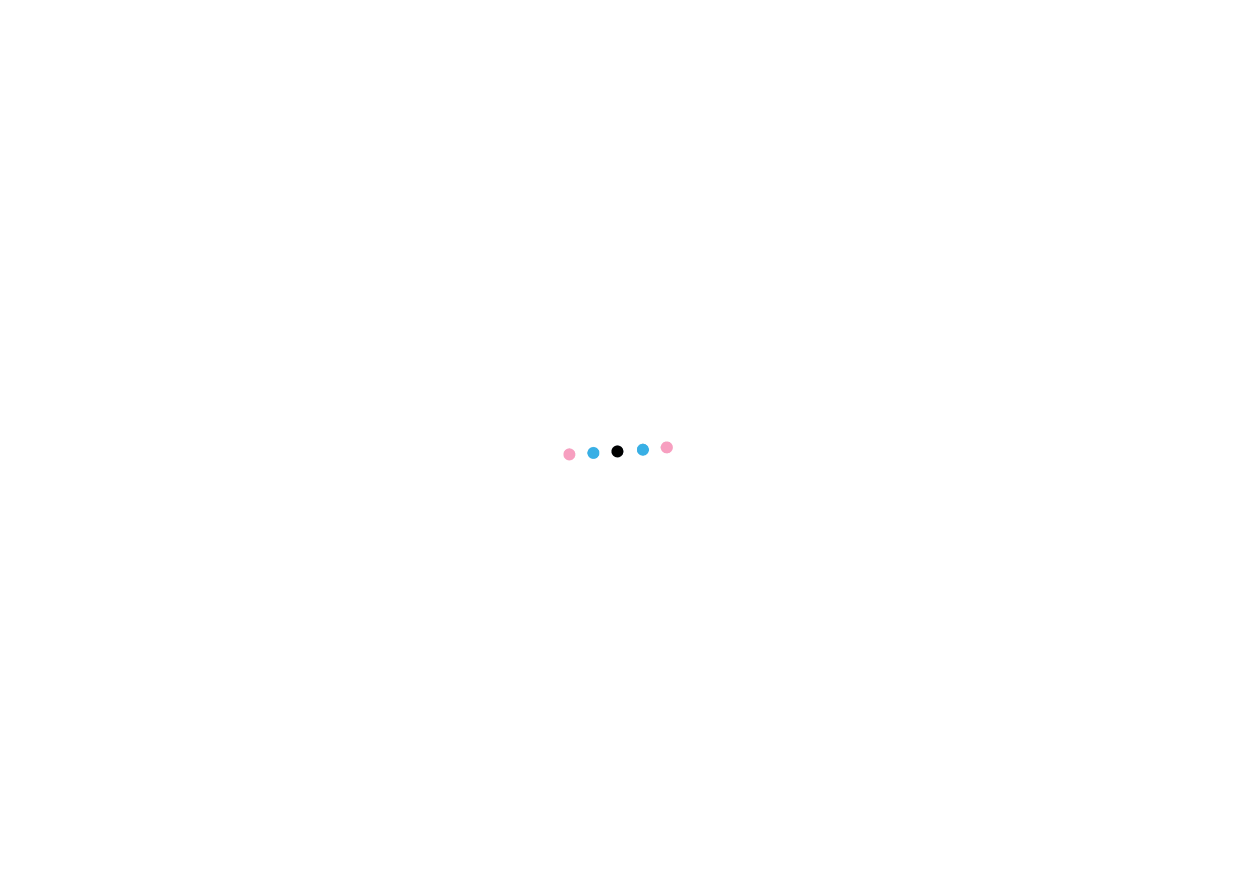 scroll, scrollTop: 0, scrollLeft: 0, axis: both 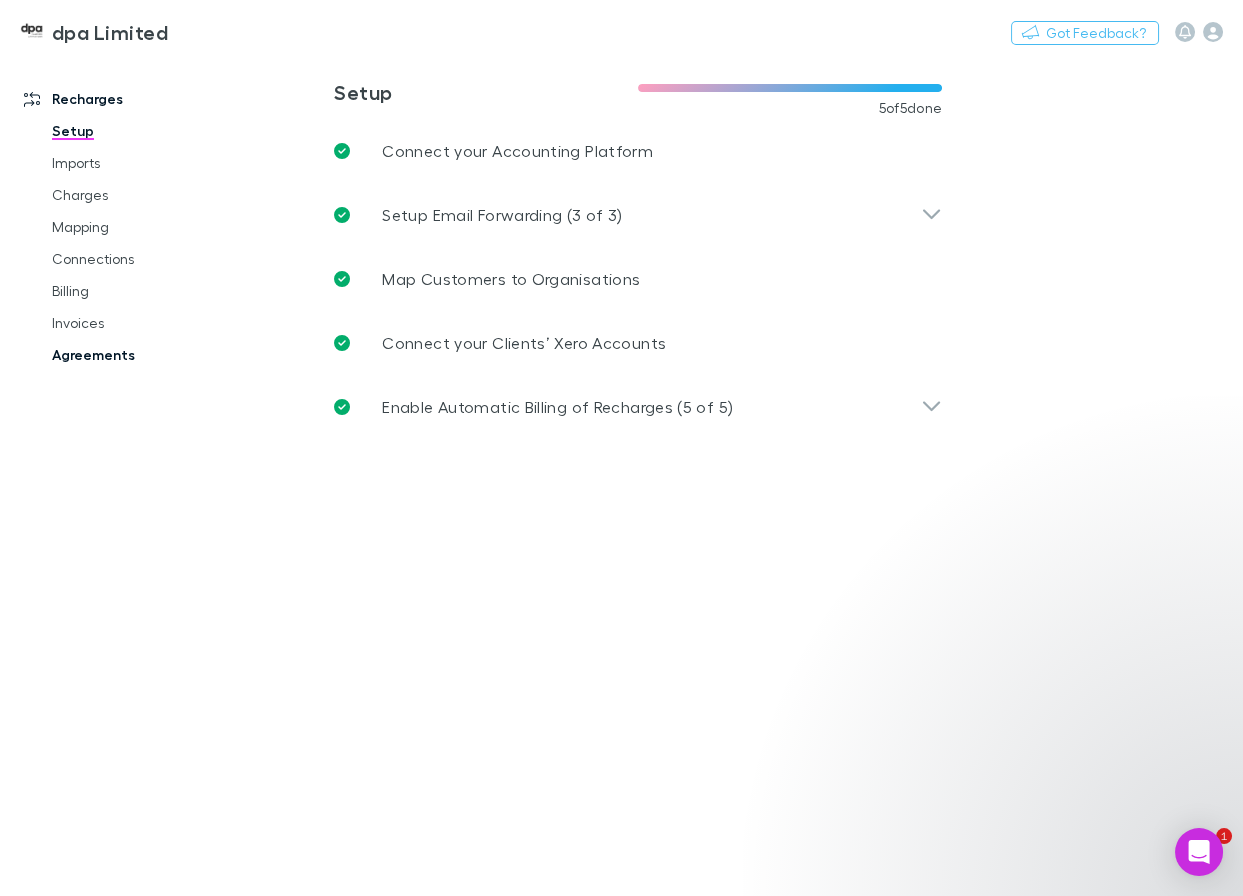 click on "Agreements" at bounding box center [142, 355] 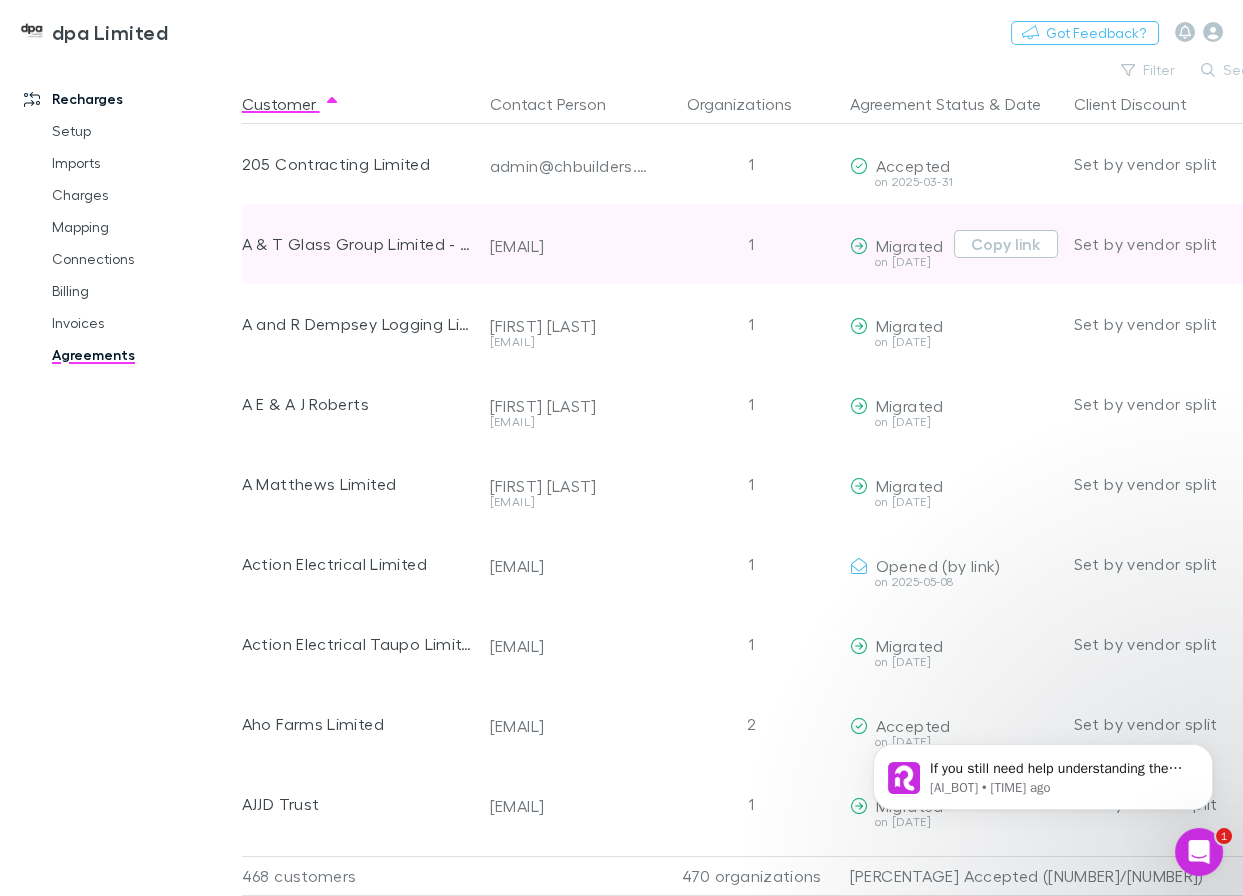 scroll, scrollTop: 0, scrollLeft: 0, axis: both 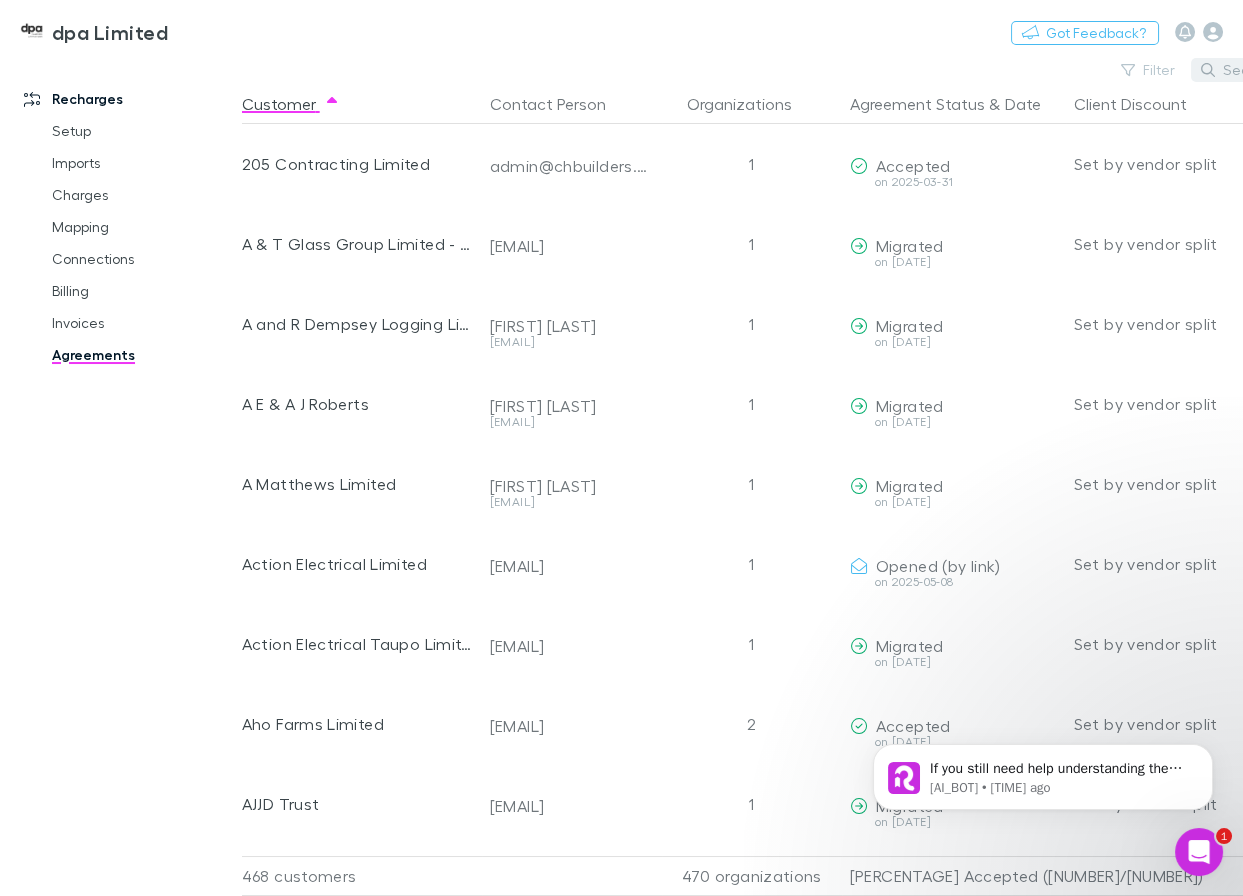 click 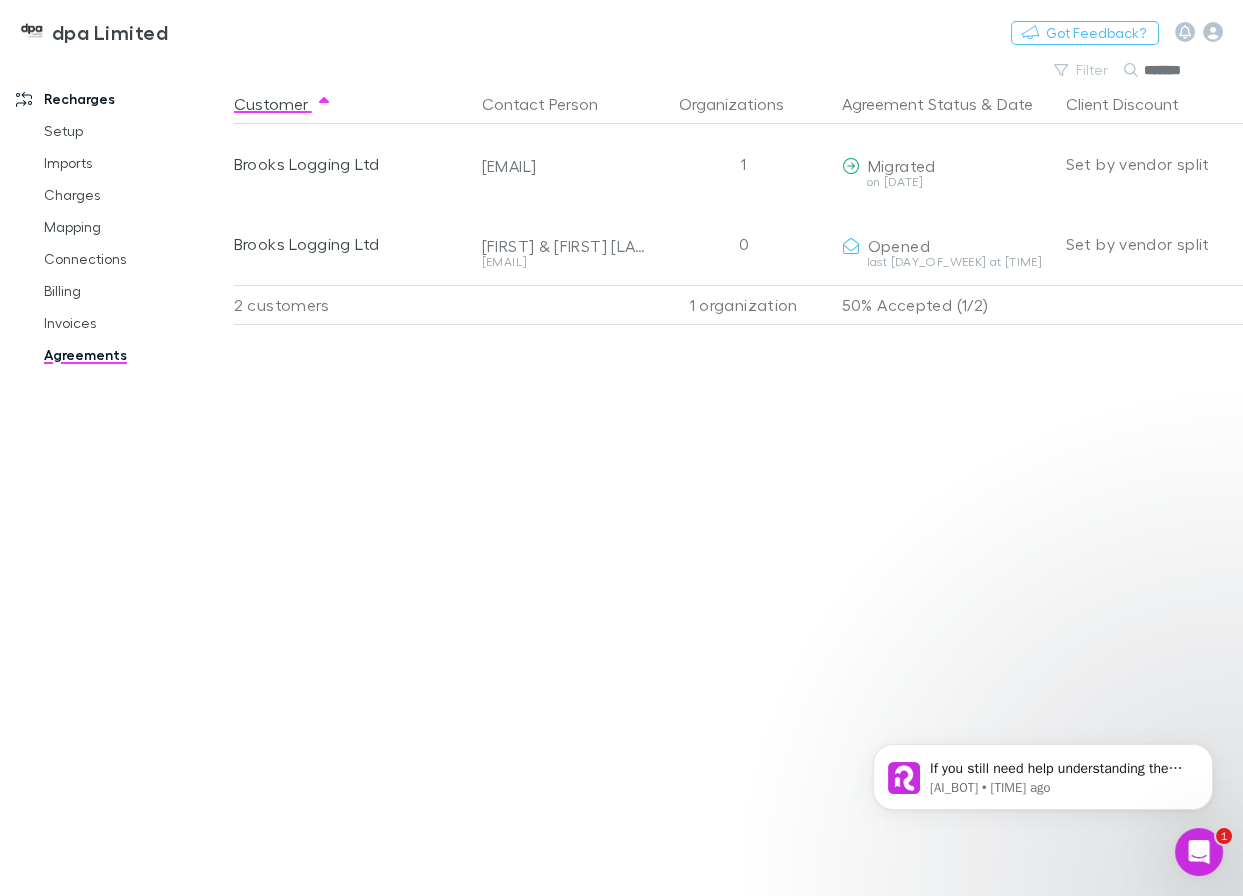 type on "******" 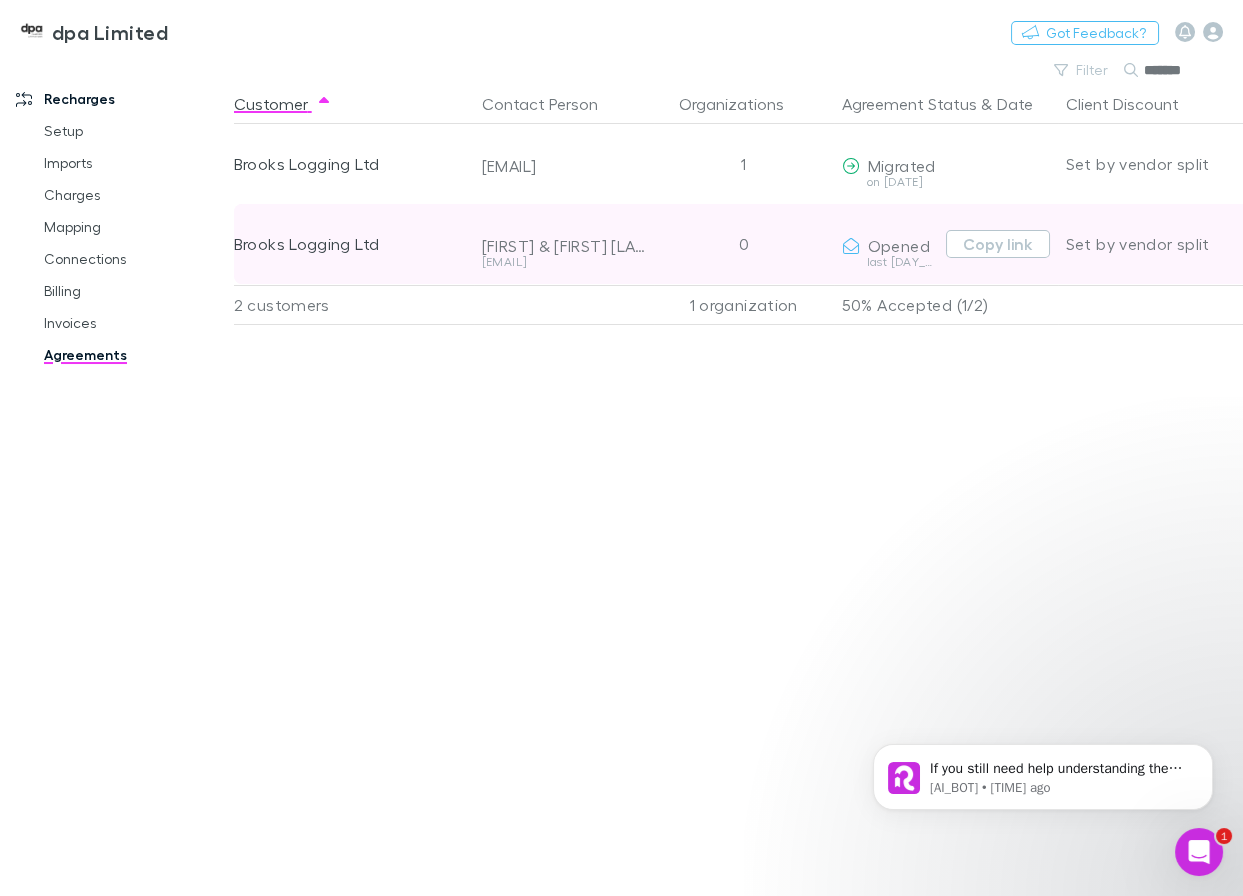 click on "Brooks Logging Ltd" at bounding box center (350, 244) 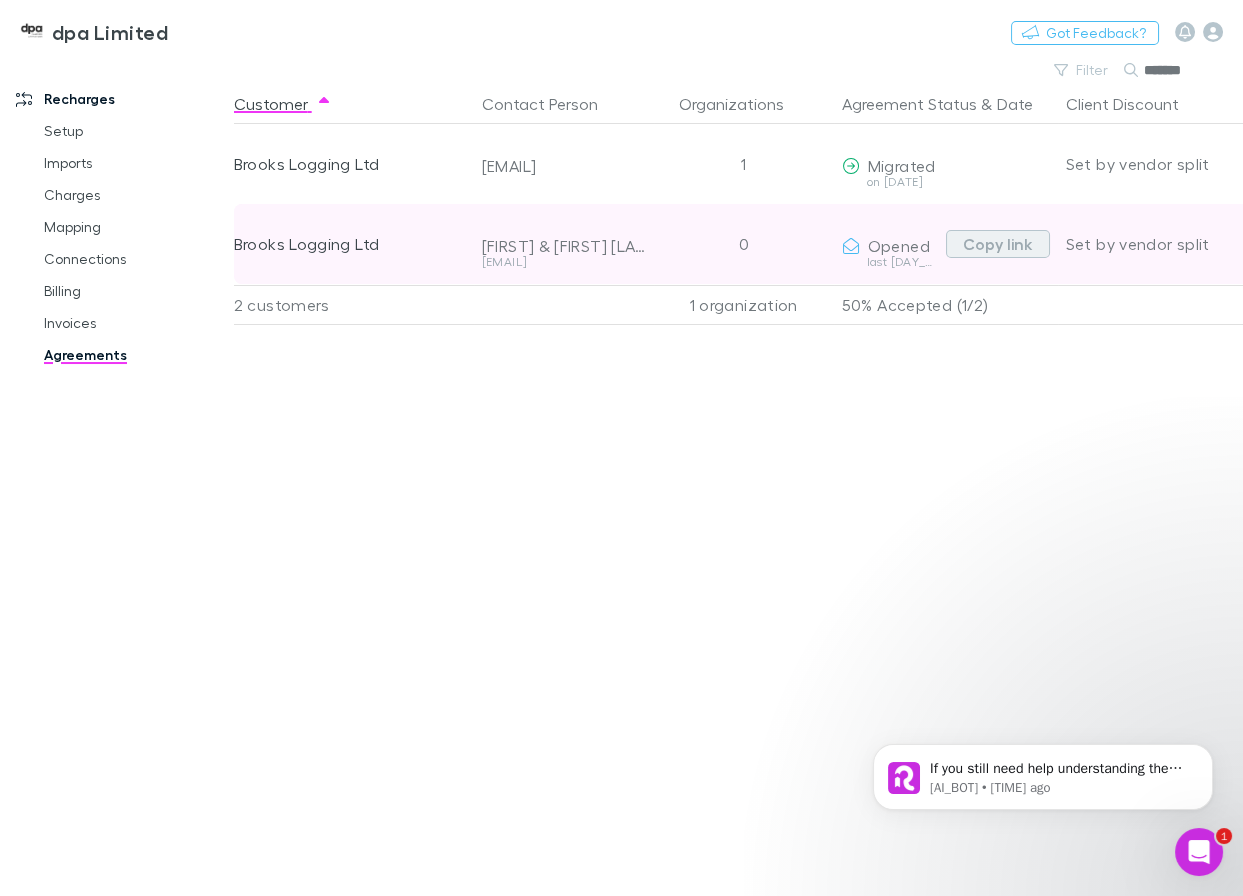 click on "Copy link" at bounding box center [998, 244] 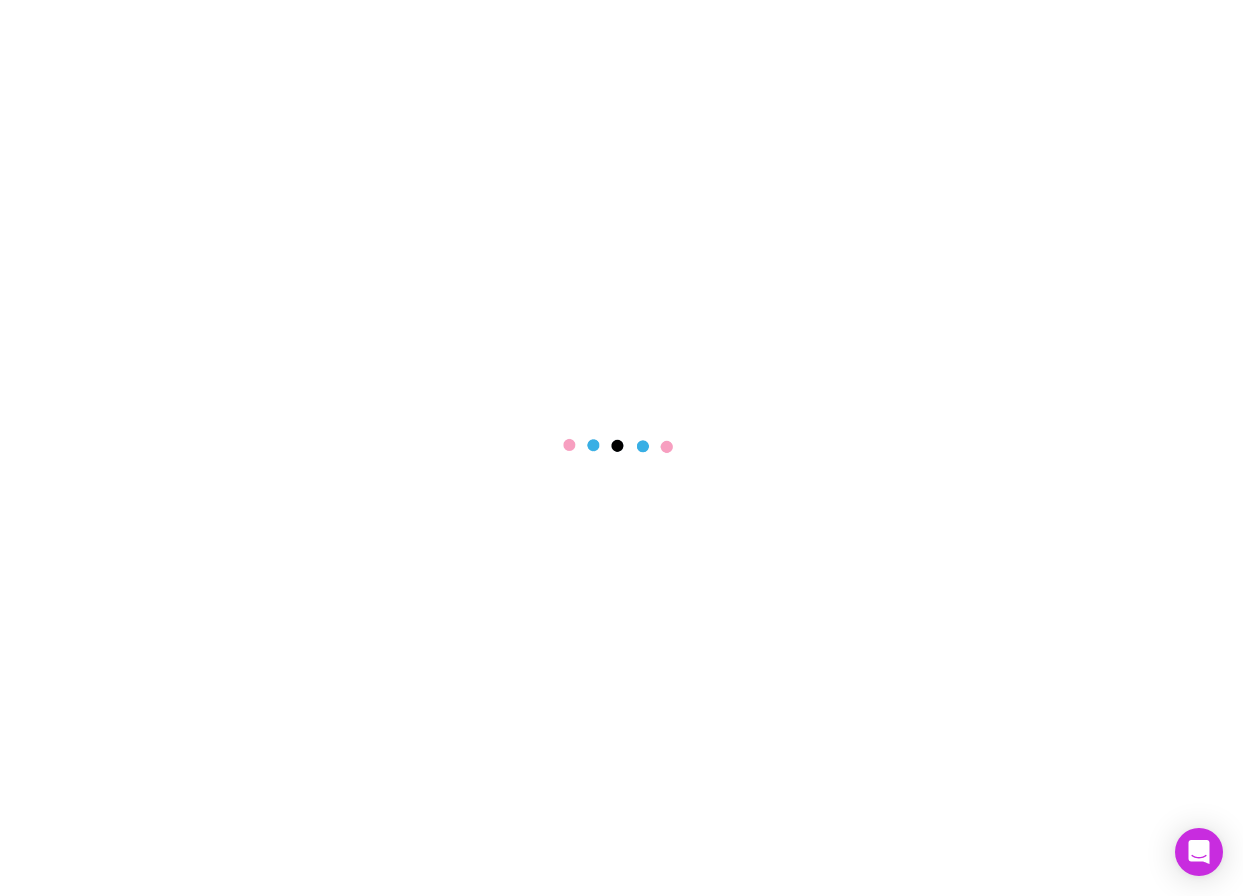 scroll, scrollTop: 0, scrollLeft: 0, axis: both 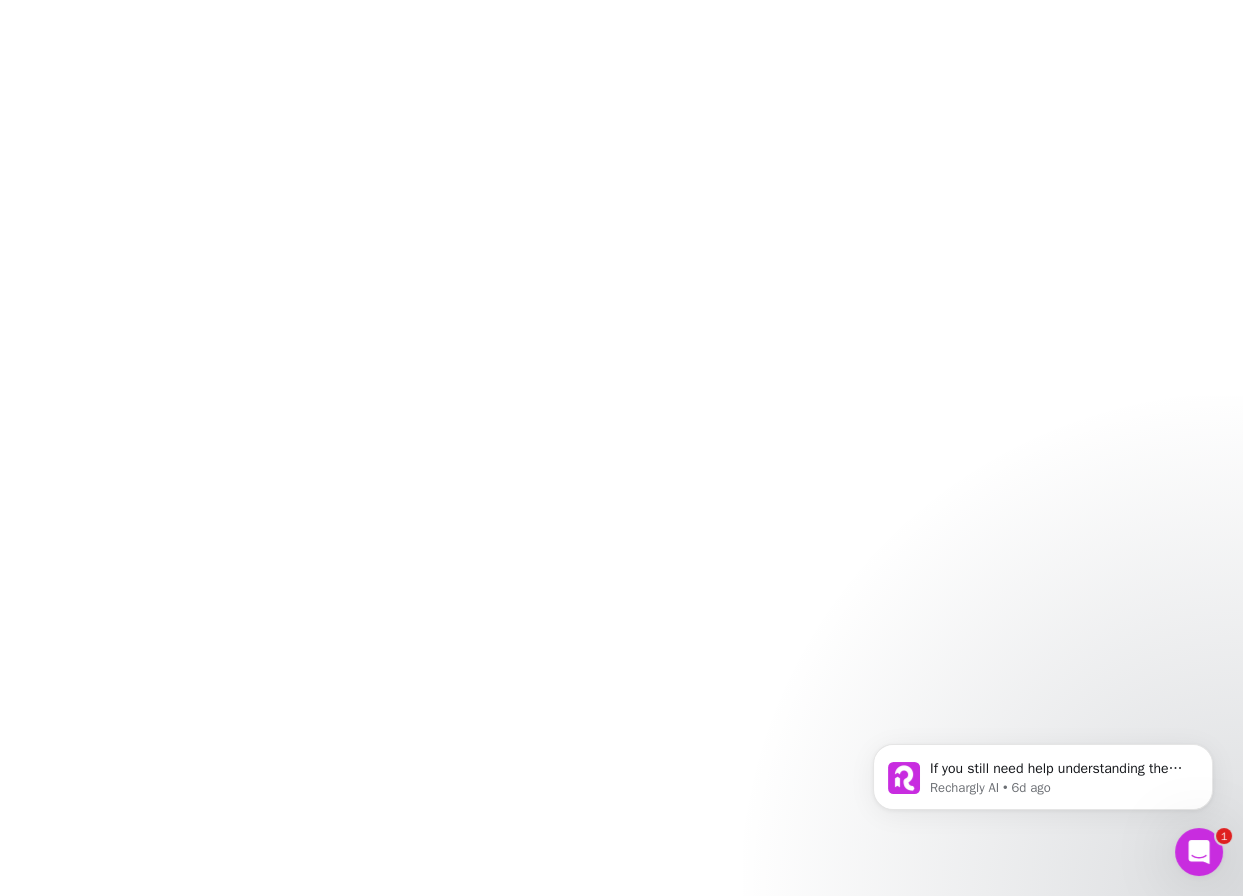 click at bounding box center (621, 448) 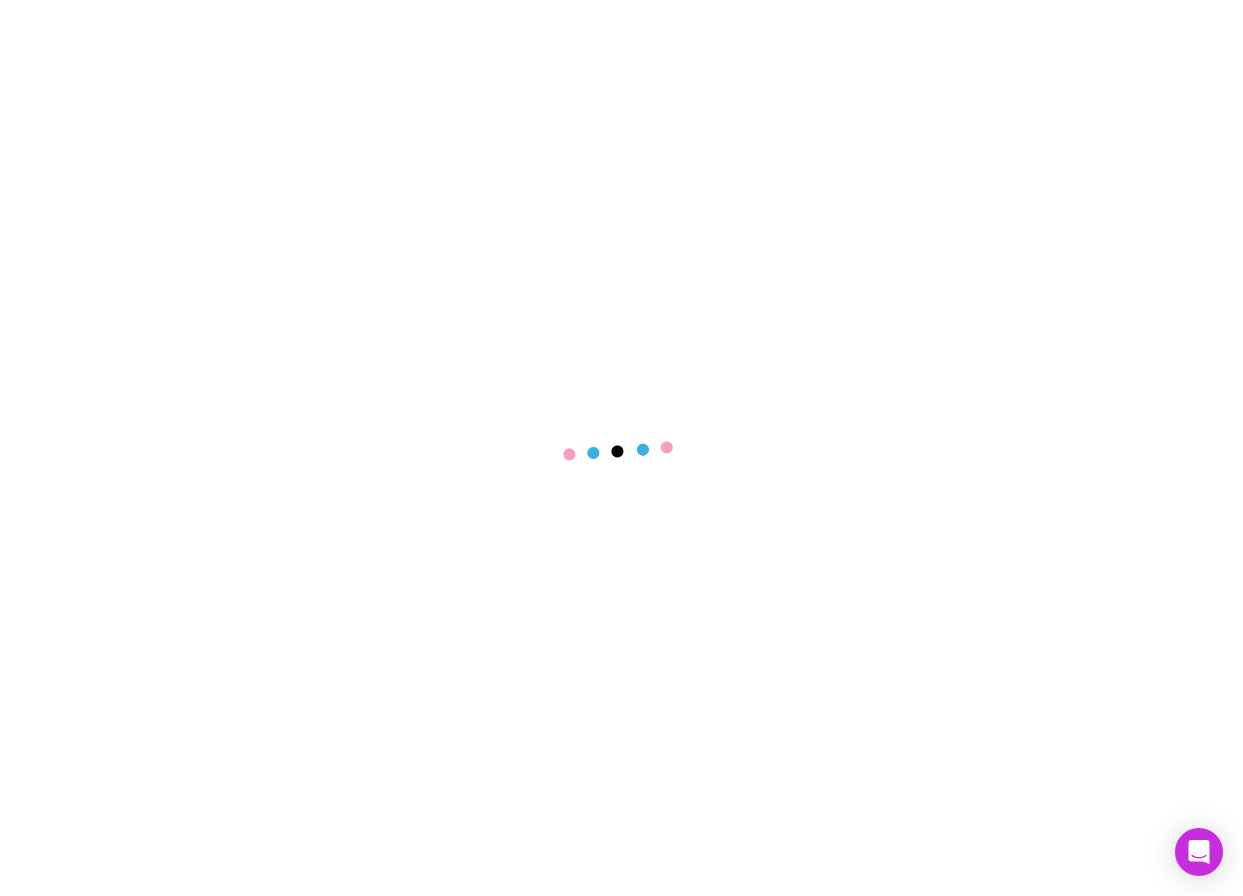 scroll, scrollTop: 0, scrollLeft: 0, axis: both 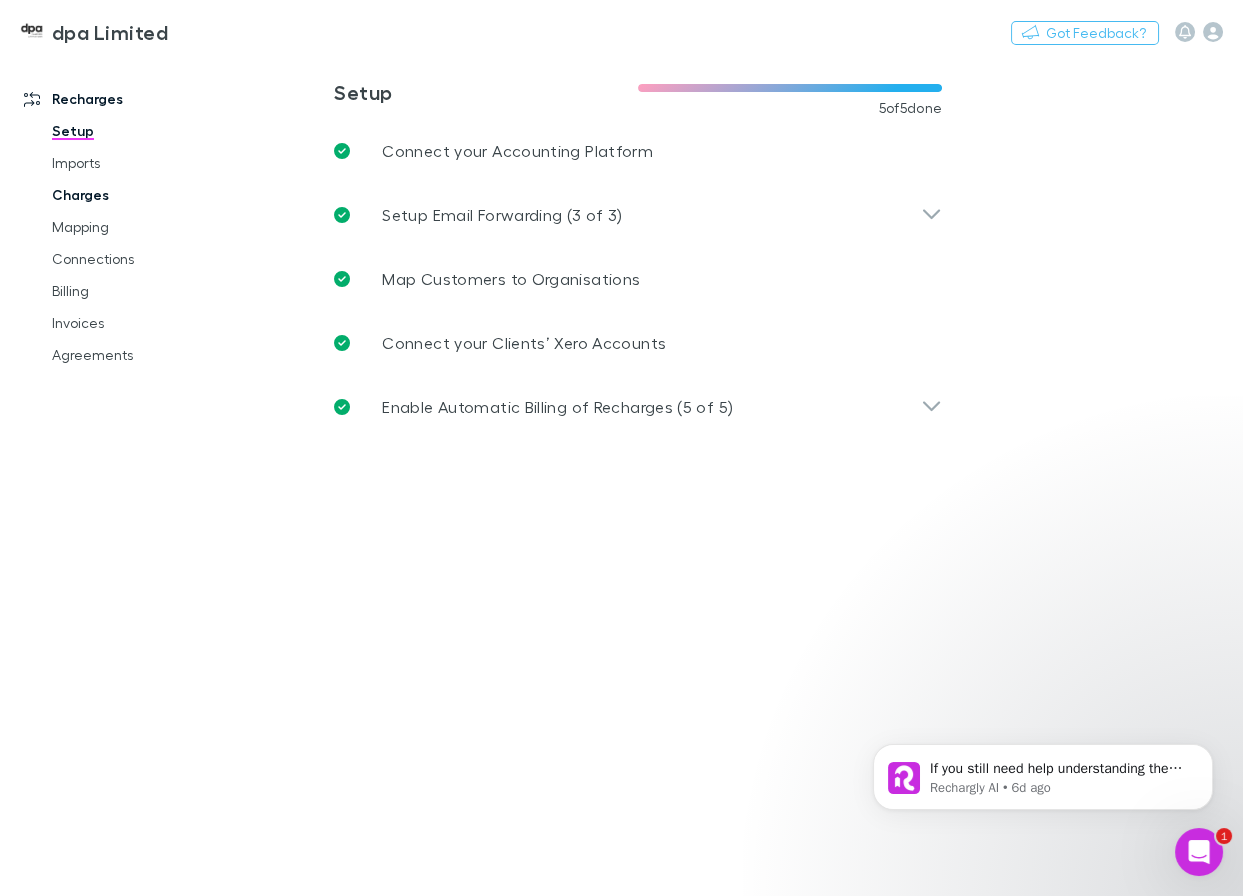 click on "Charges" at bounding box center (142, 195) 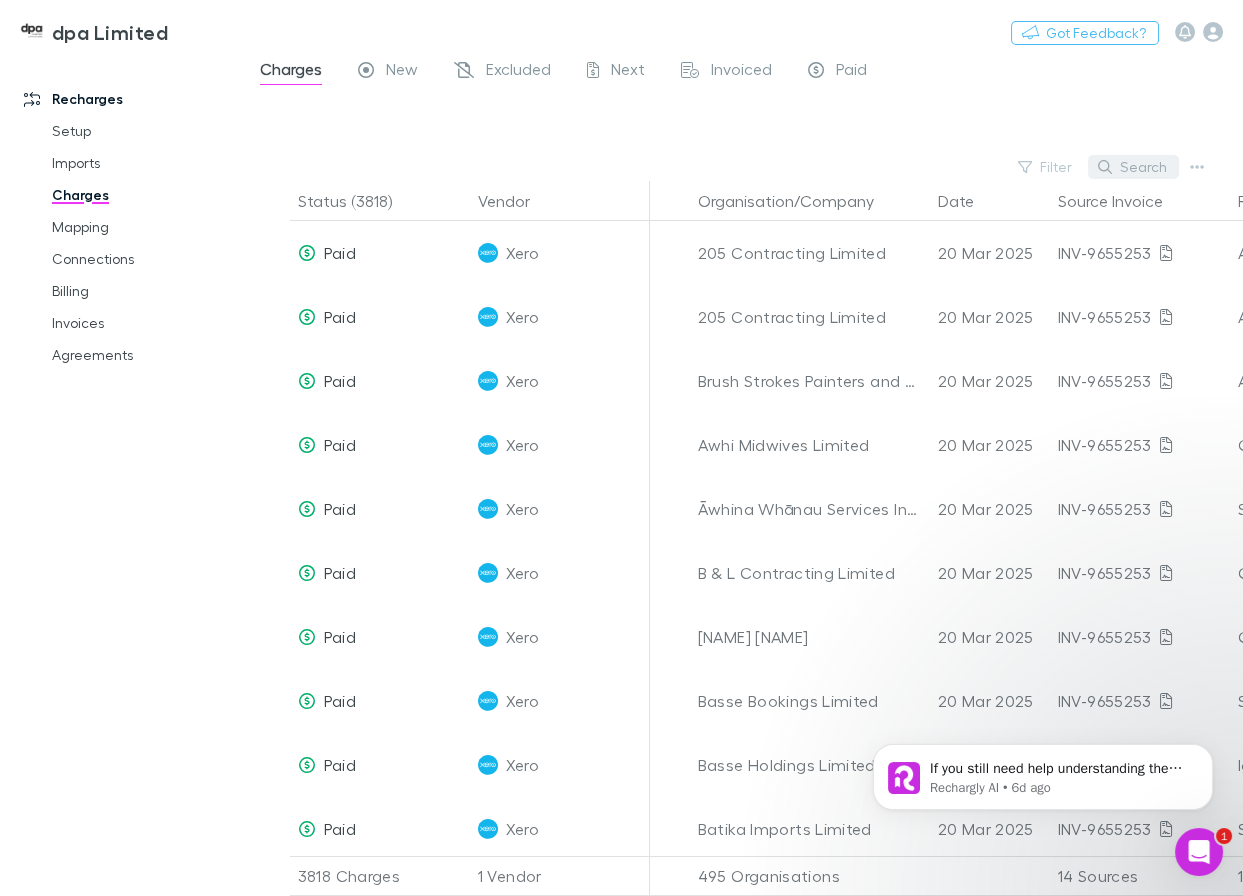 click on "Search" at bounding box center [1133, 167] 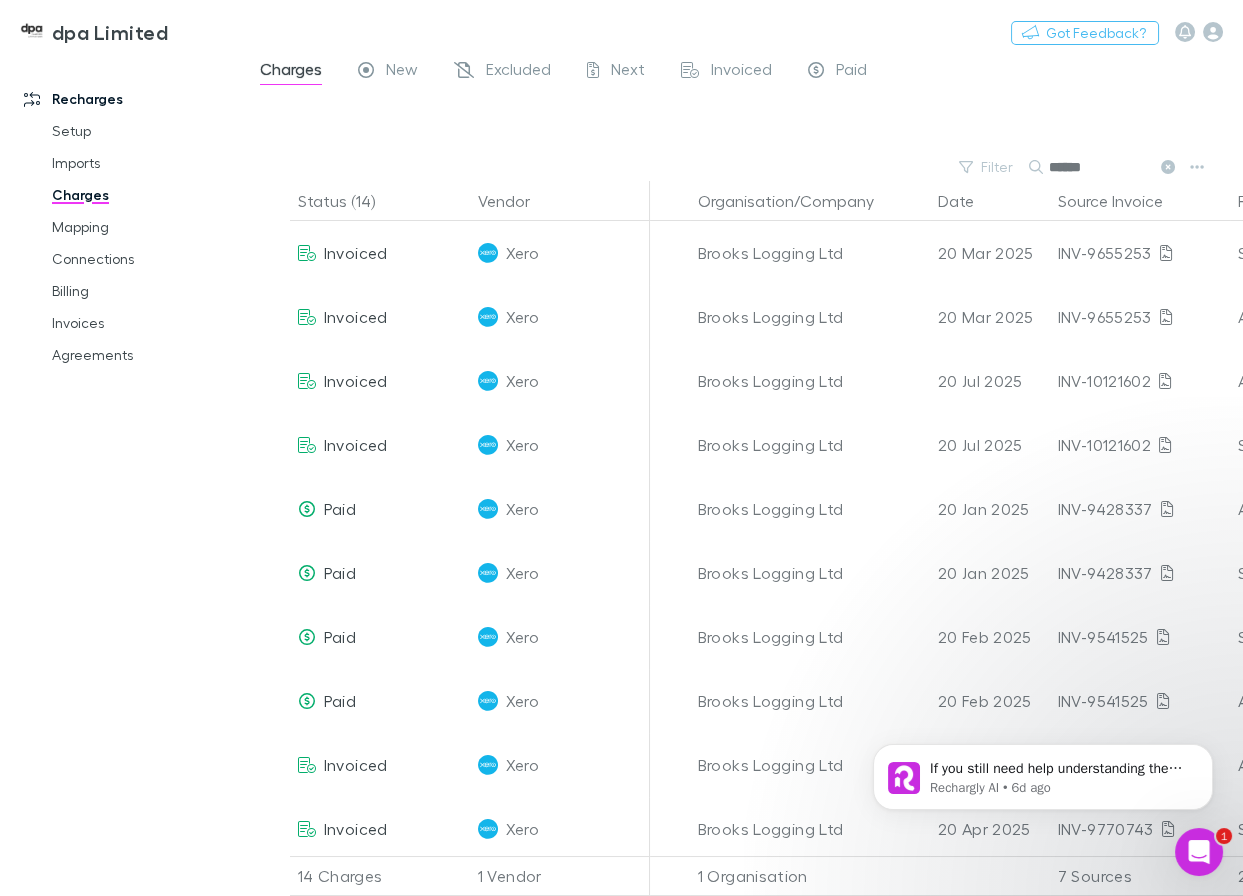 type on "******" 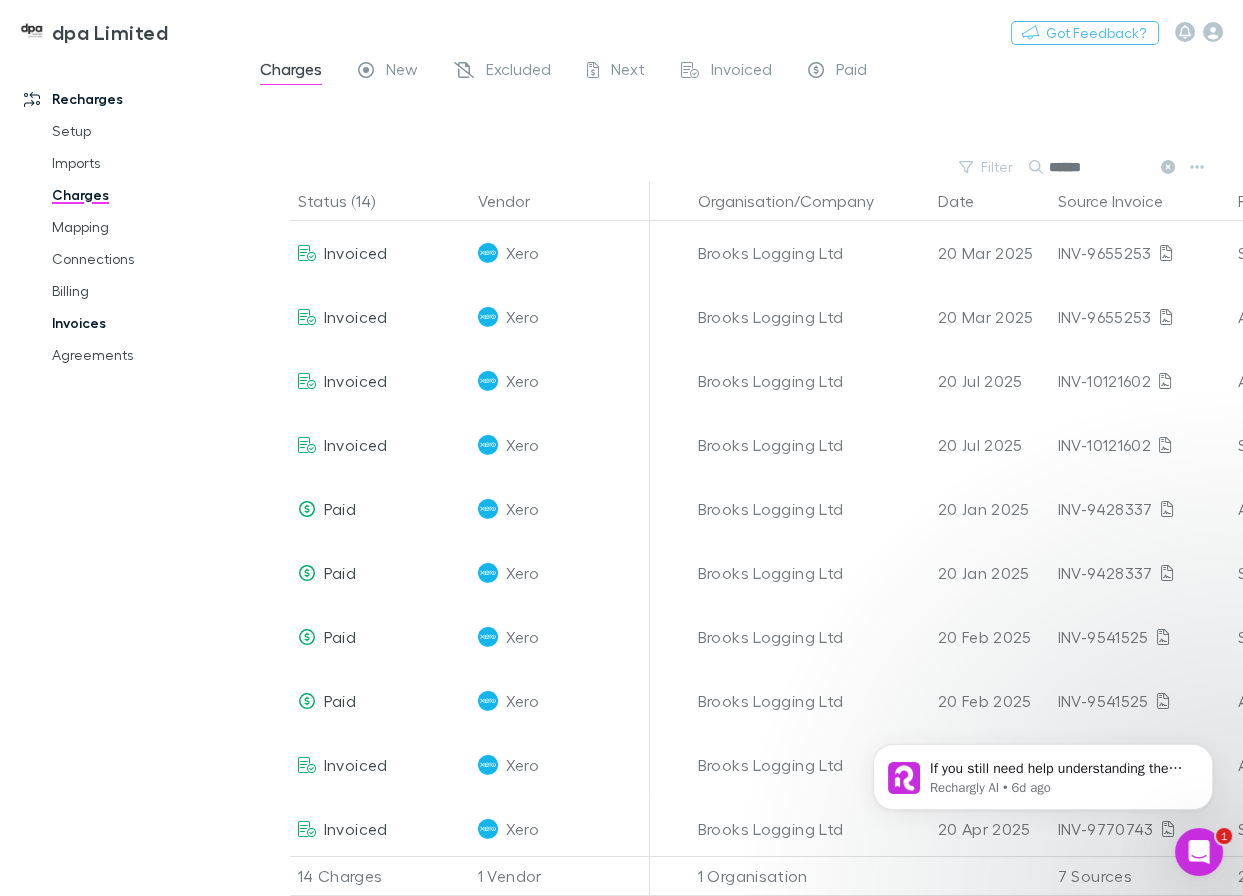 click on "Invoices" at bounding box center [142, 323] 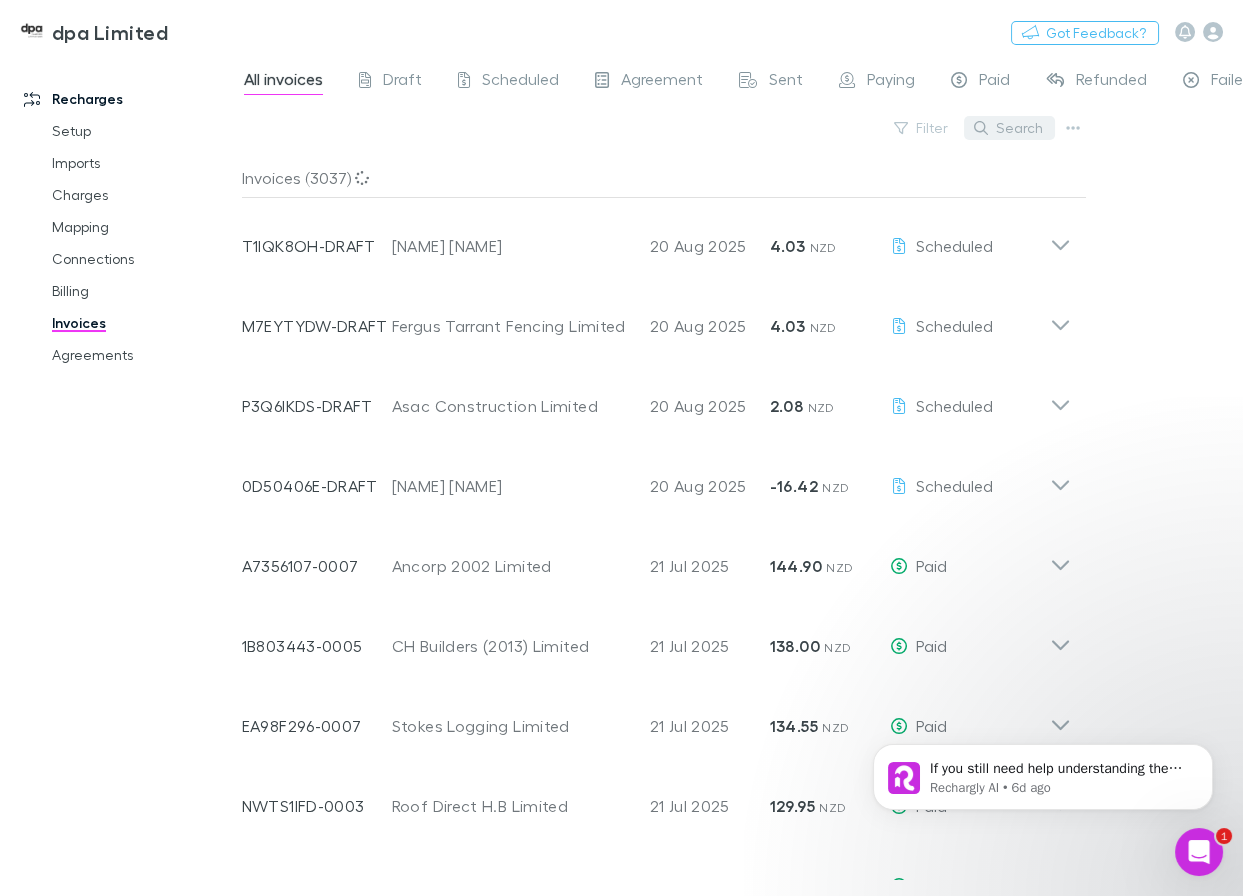 click on "Search" at bounding box center [1009, 128] 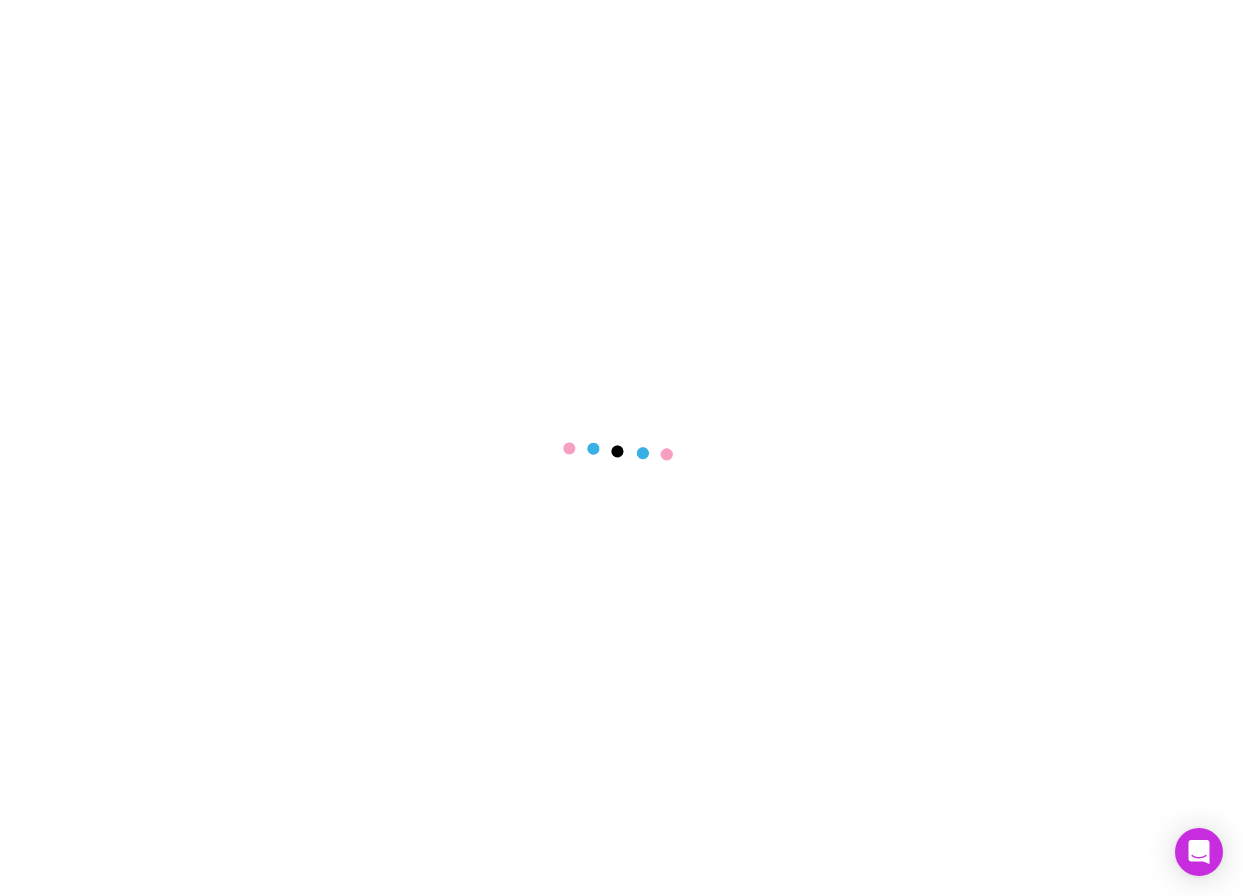 scroll, scrollTop: 0, scrollLeft: 0, axis: both 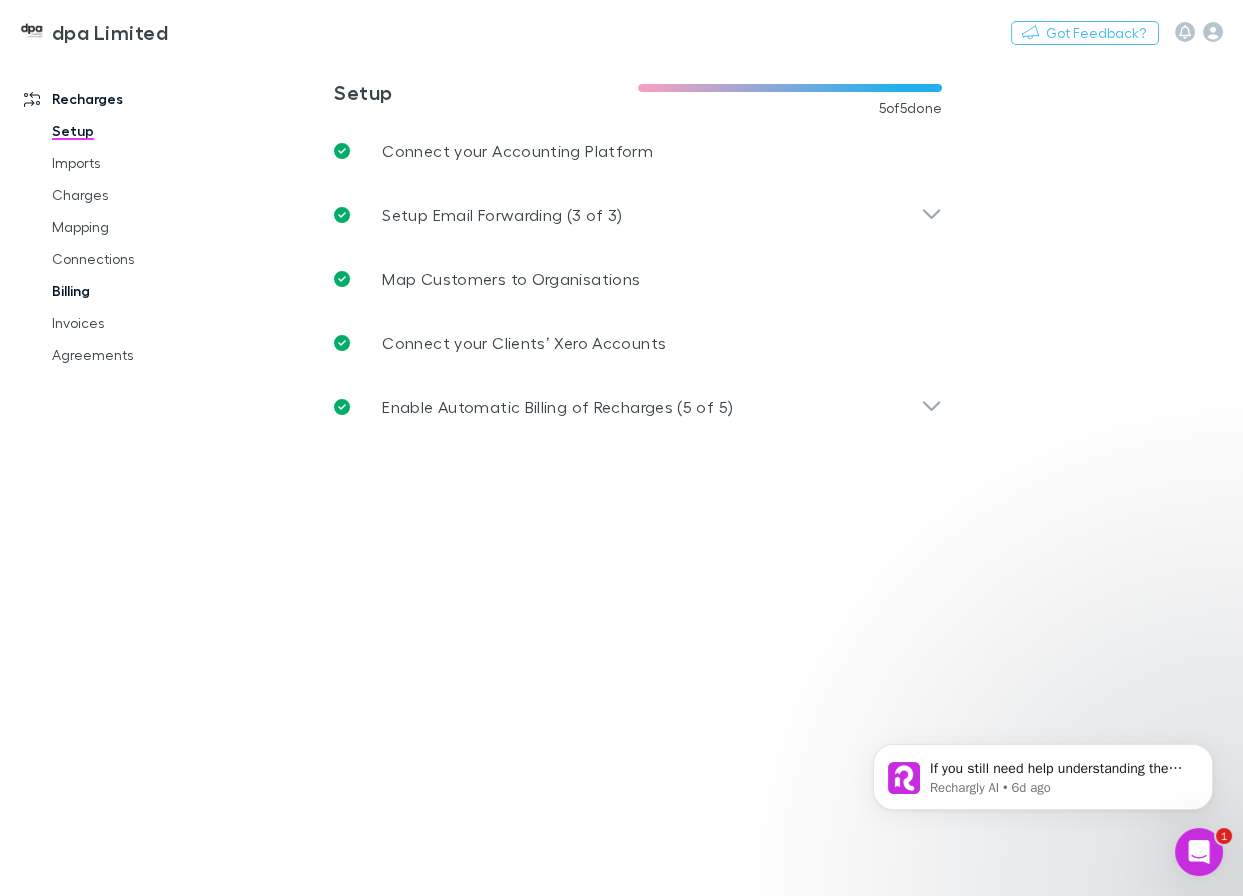 click on "Billing" at bounding box center (142, 291) 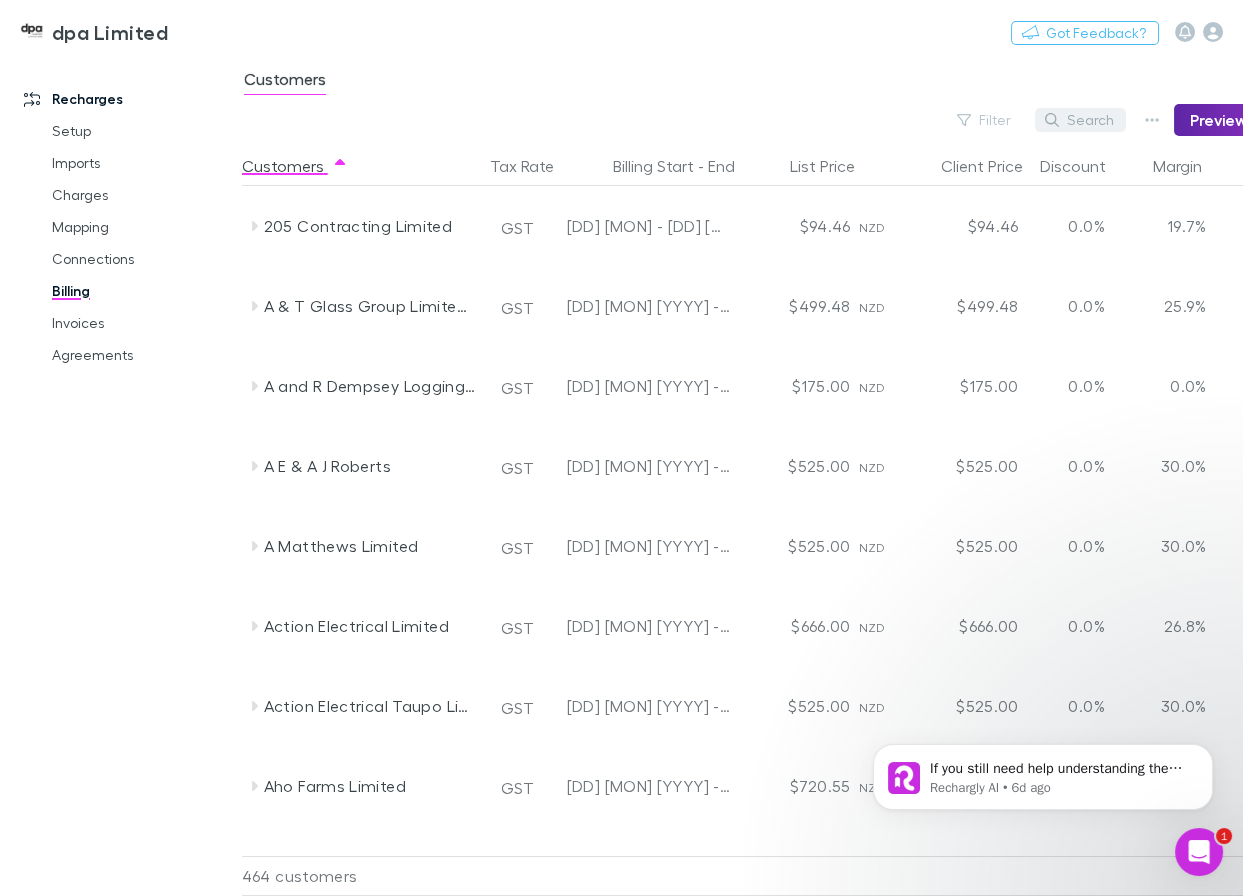 click on "Search" at bounding box center (1080, 120) 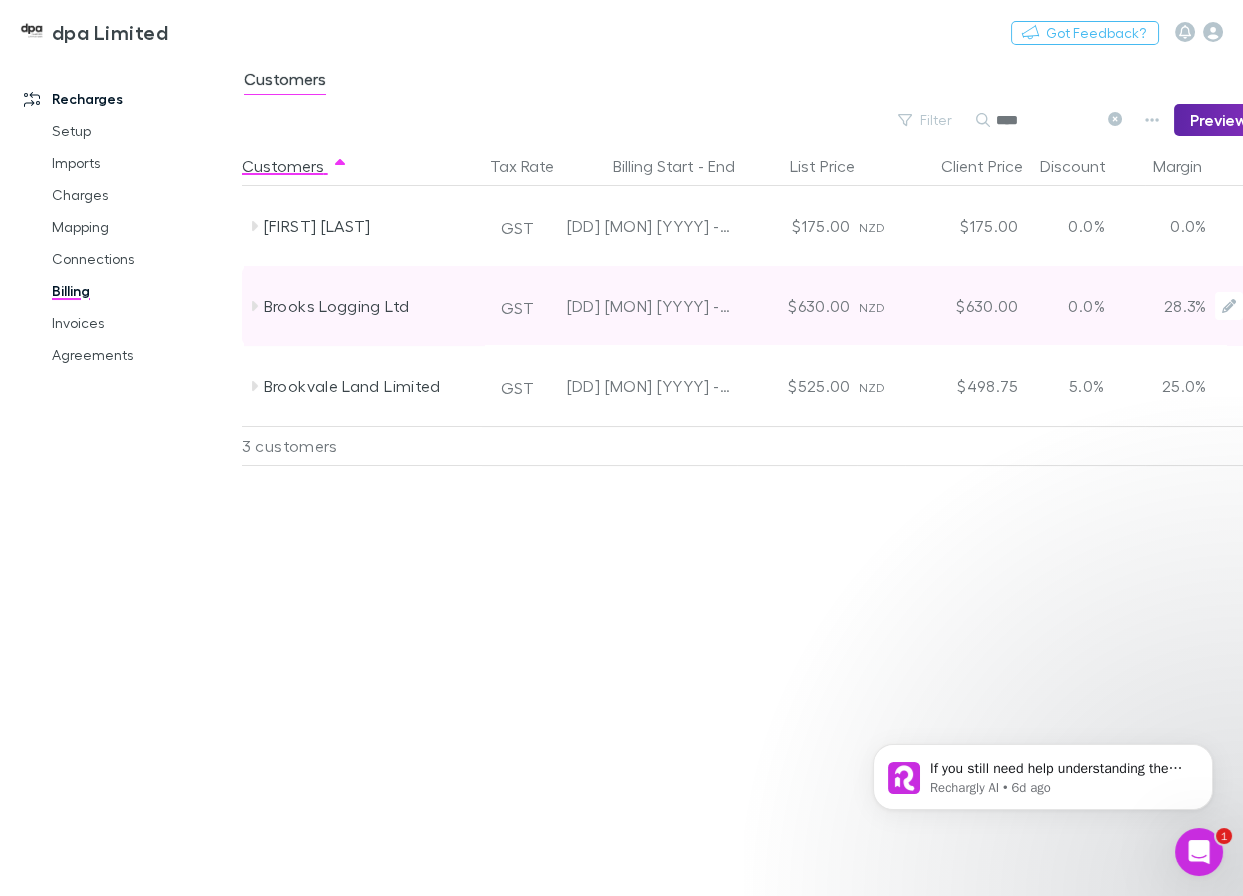 type on "****" 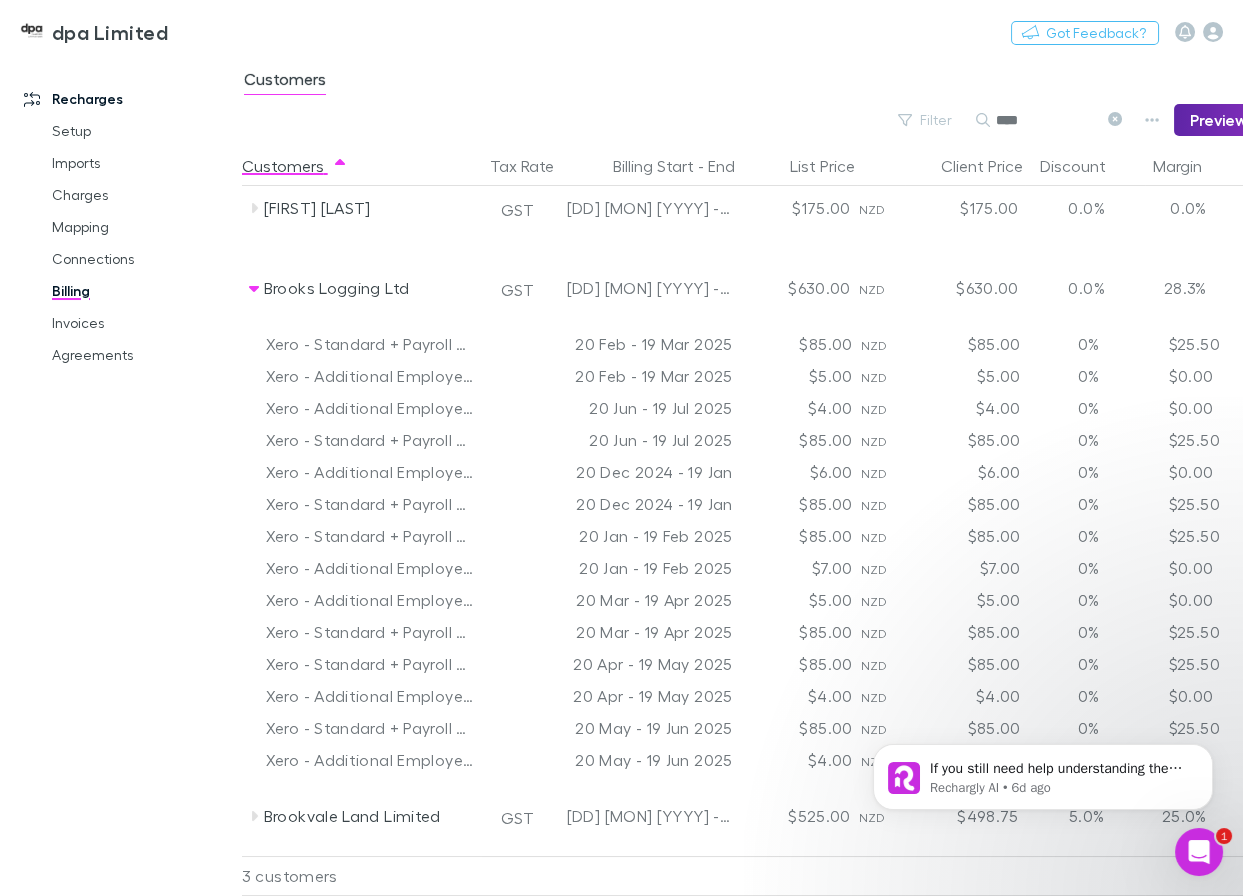 scroll, scrollTop: 0, scrollLeft: 0, axis: both 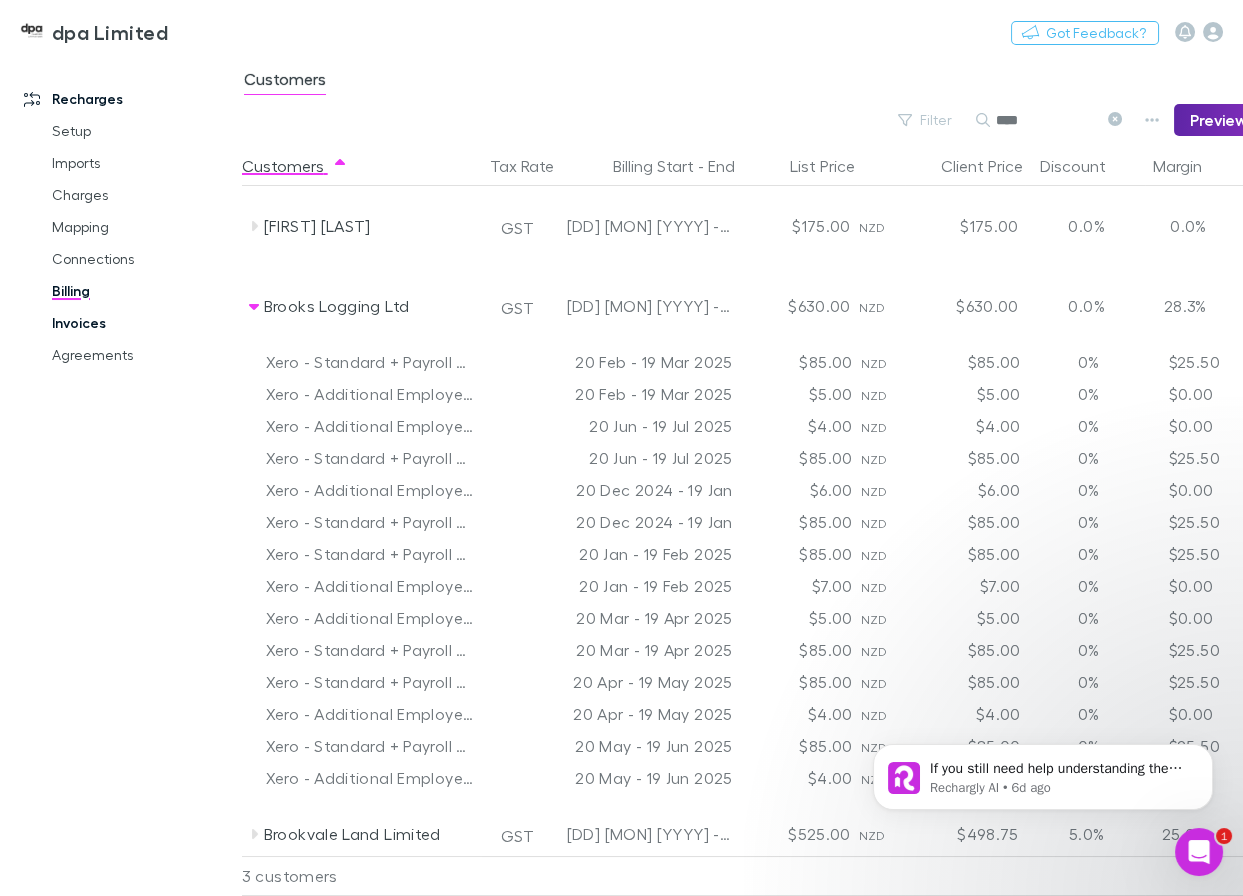 click on "Invoices" at bounding box center (142, 323) 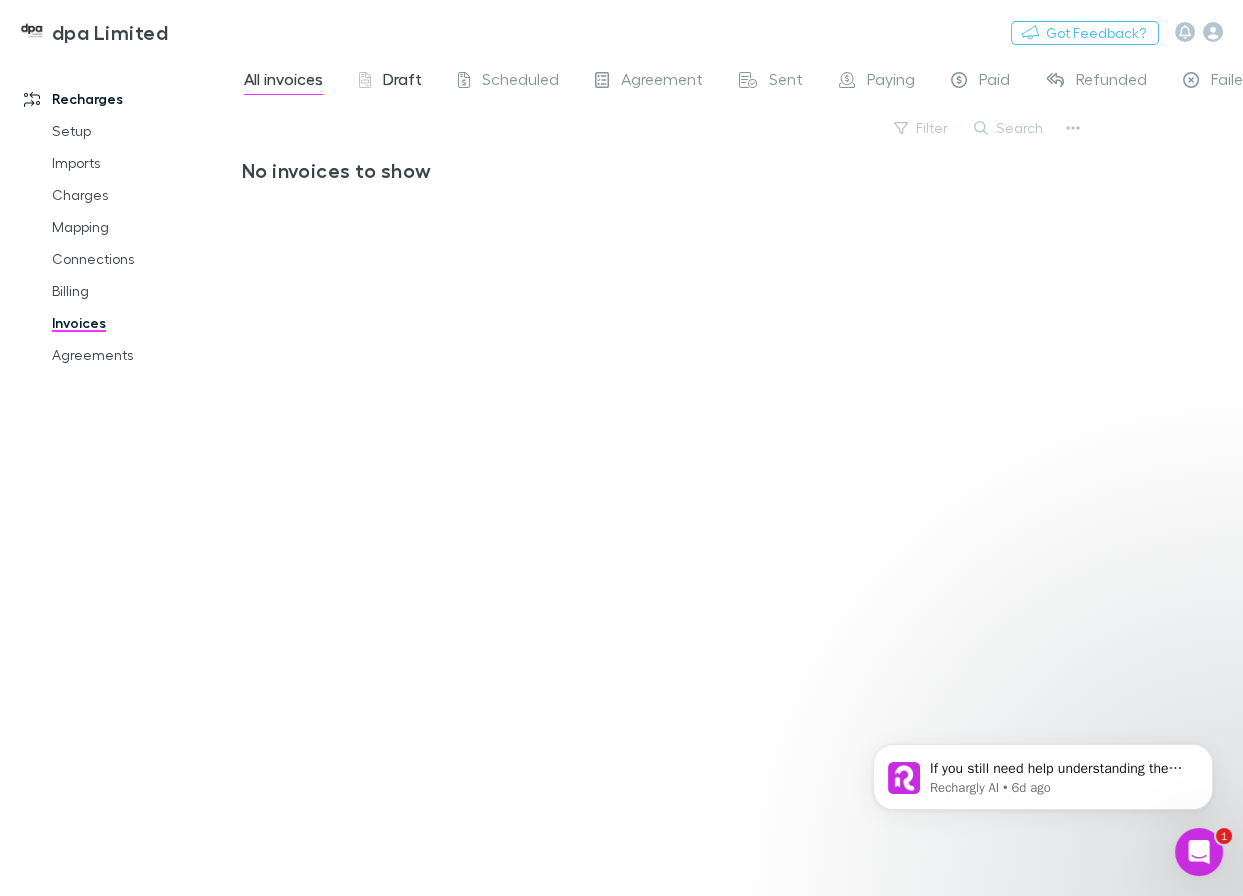 click on "Draft" at bounding box center [402, 82] 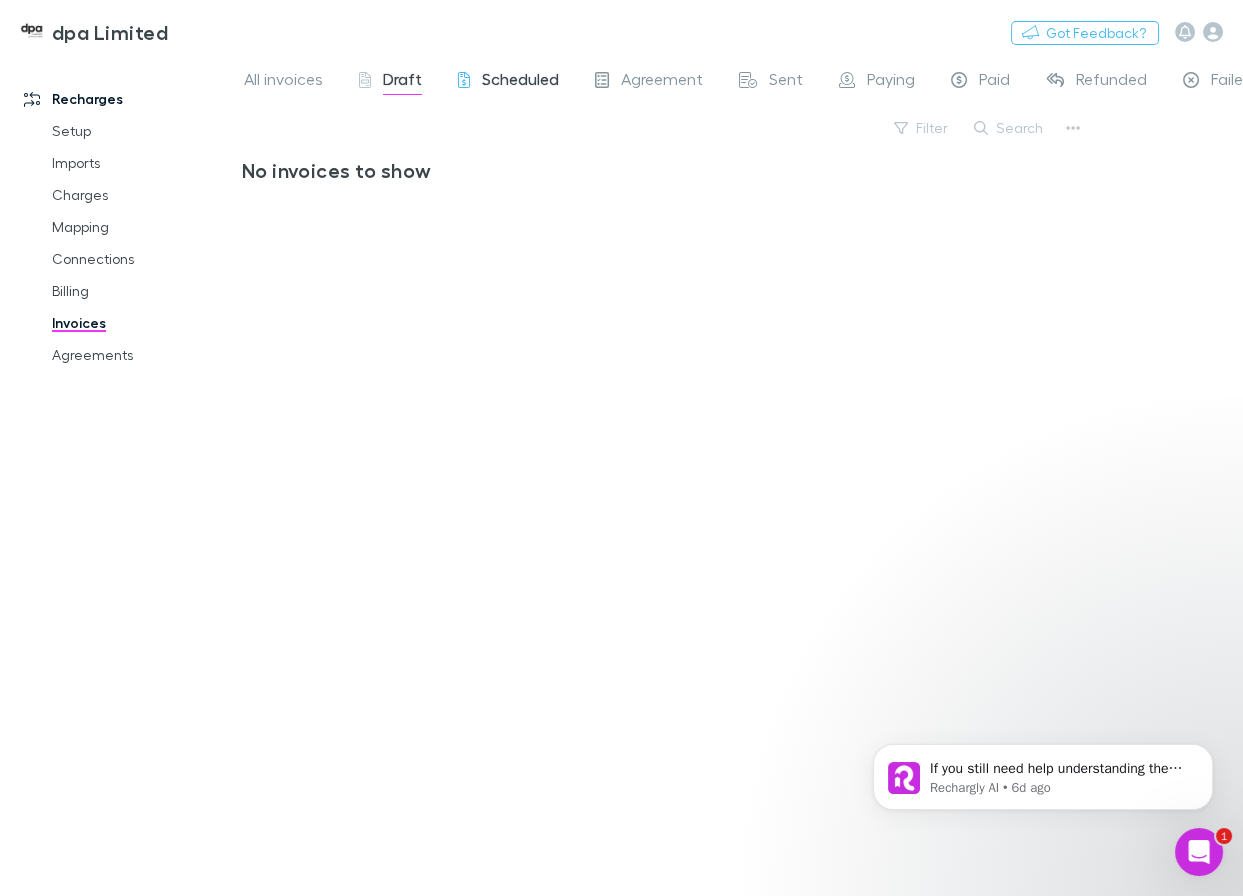 click on "Scheduled" at bounding box center (520, 82) 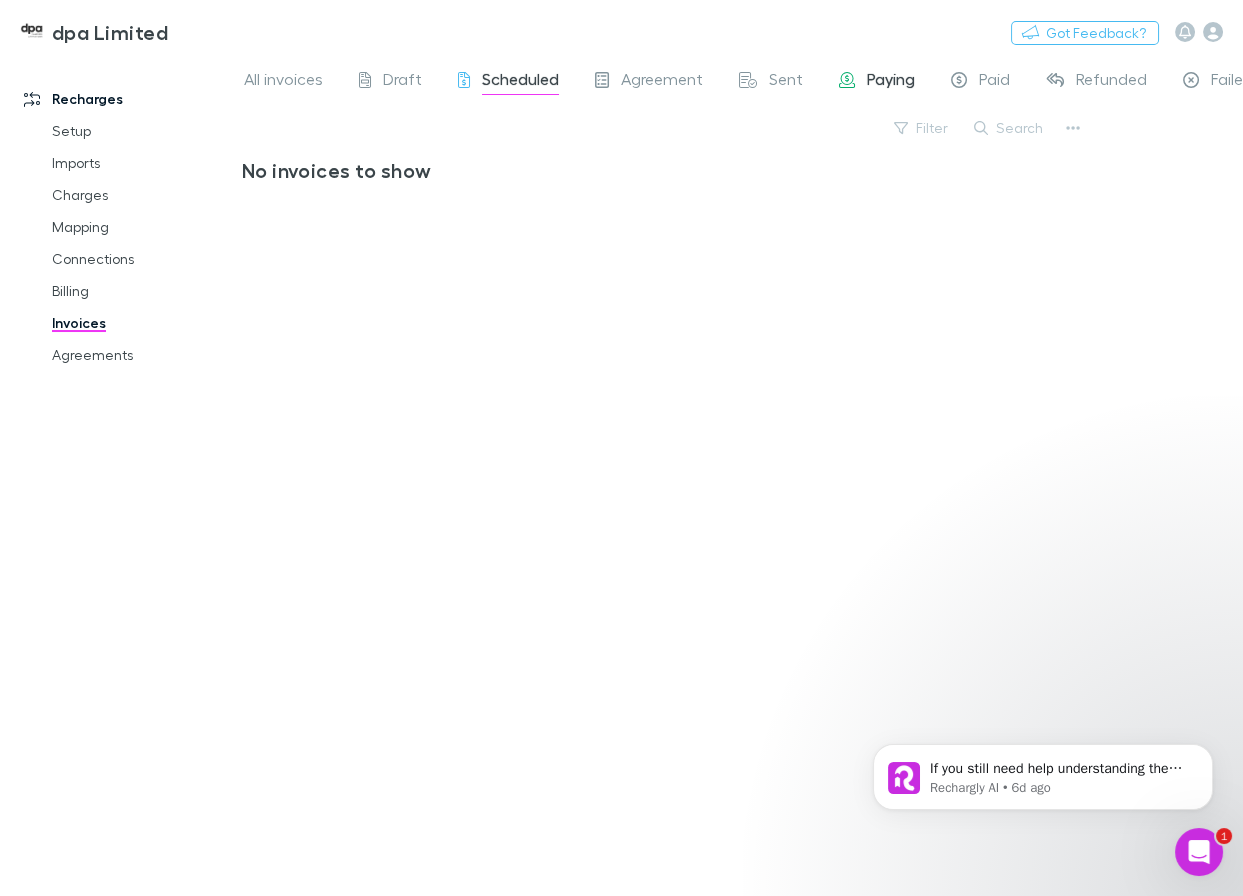 click on "Paying" at bounding box center (891, 82) 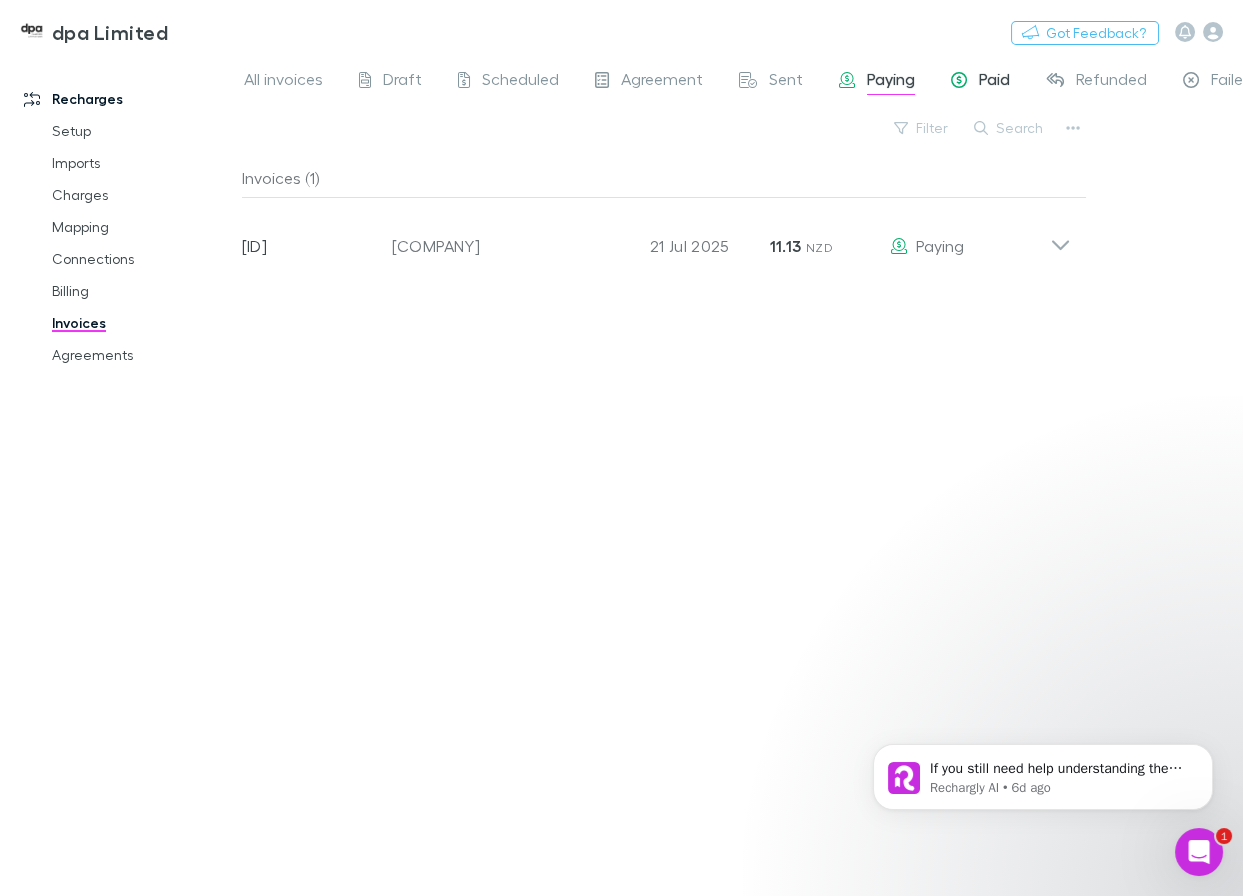 click on "Paid" at bounding box center (994, 82) 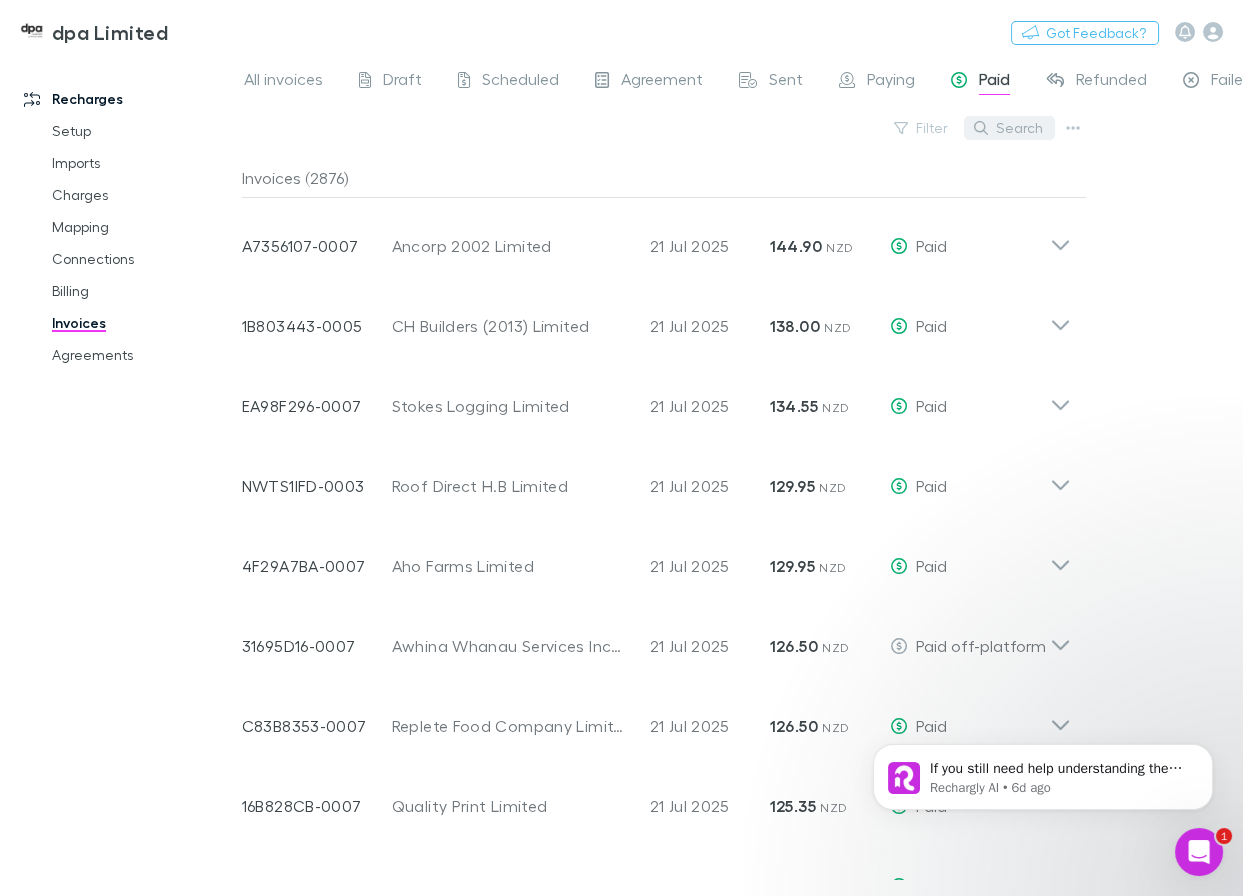 click on "Search" at bounding box center (1009, 128) 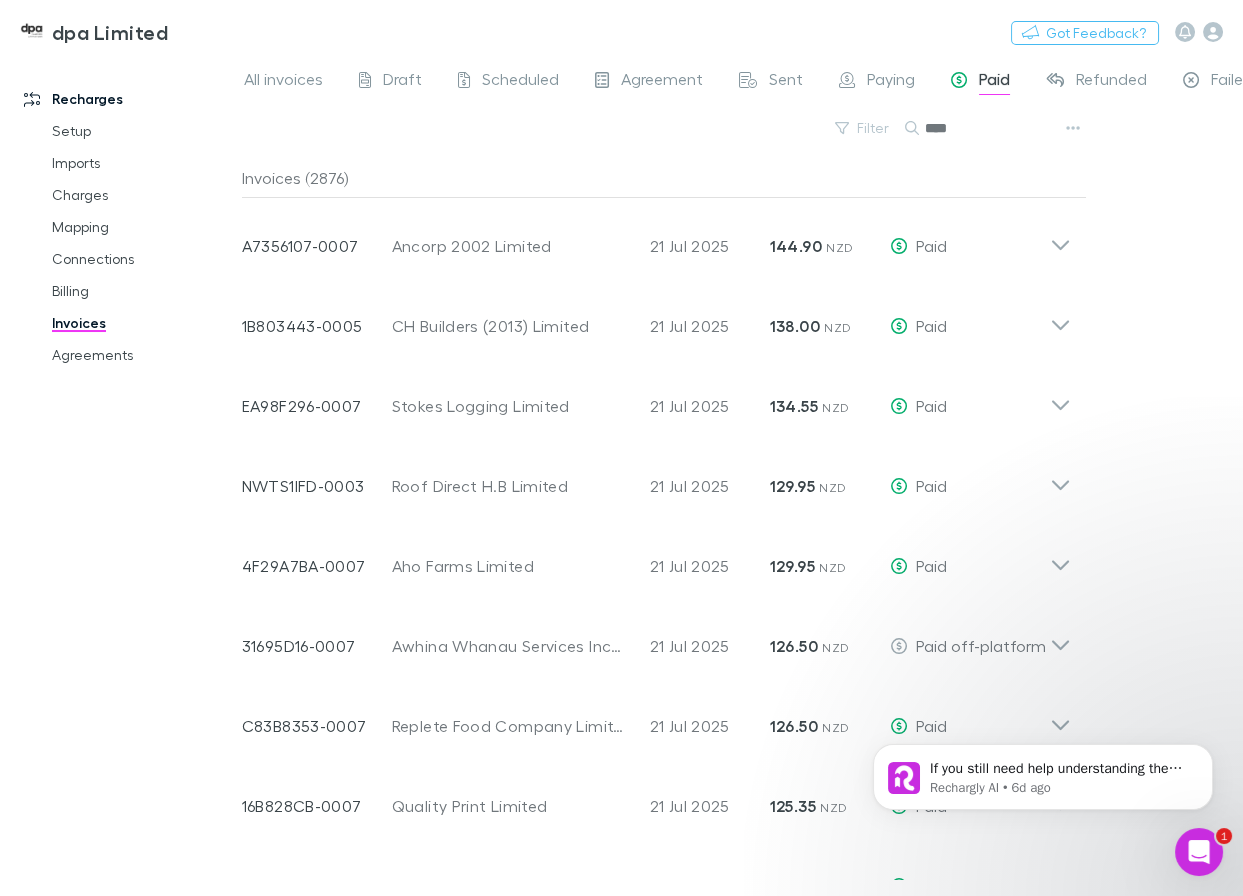 type on "*****" 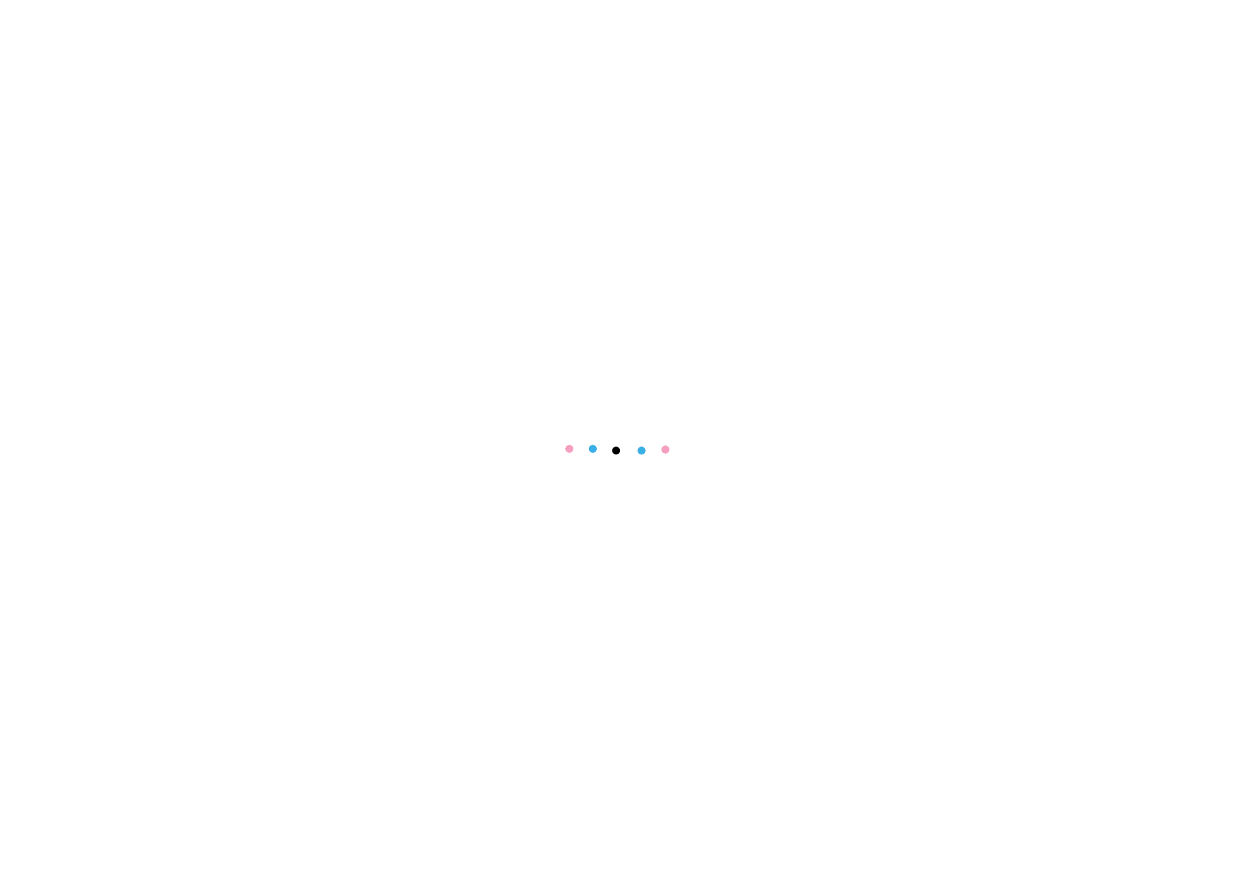 scroll, scrollTop: 0, scrollLeft: 0, axis: both 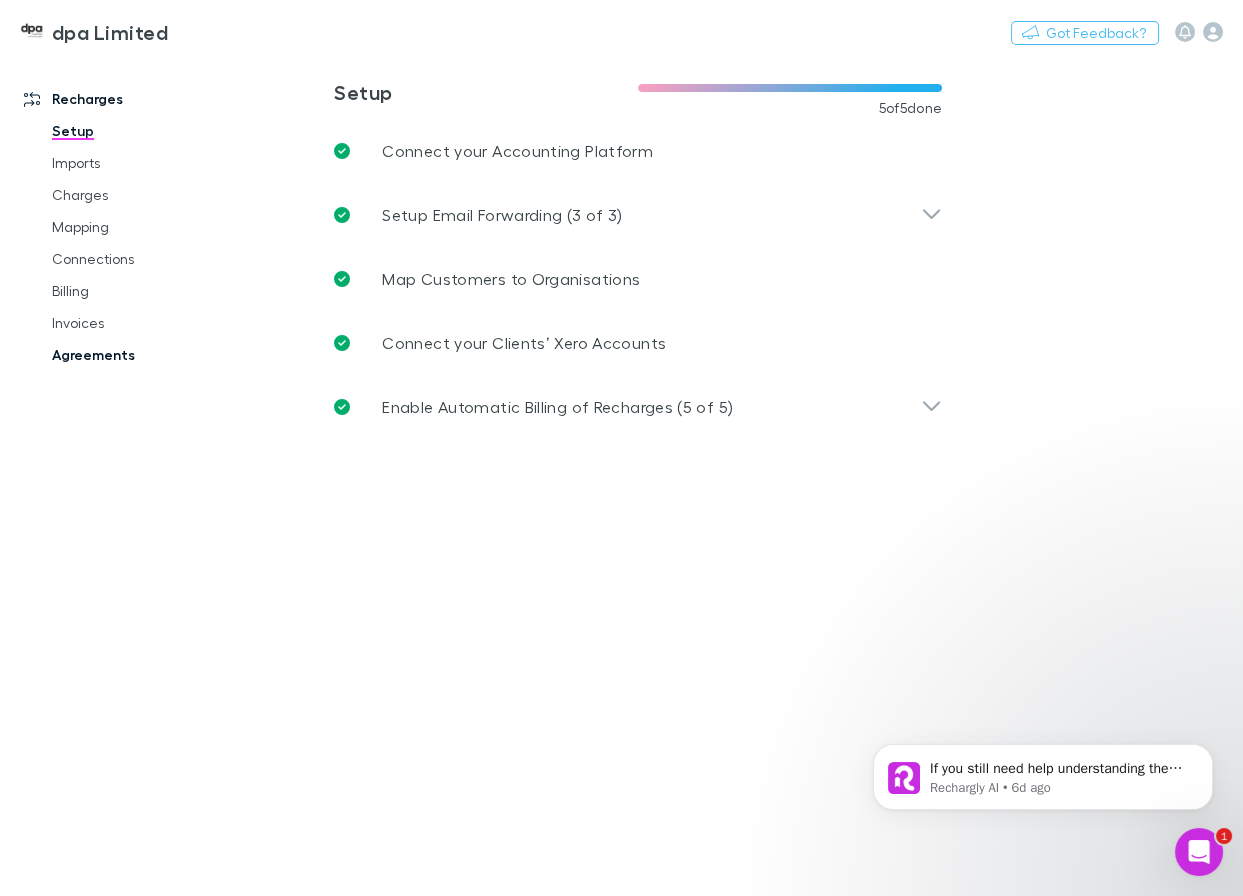 click on "Agreements" at bounding box center [142, 355] 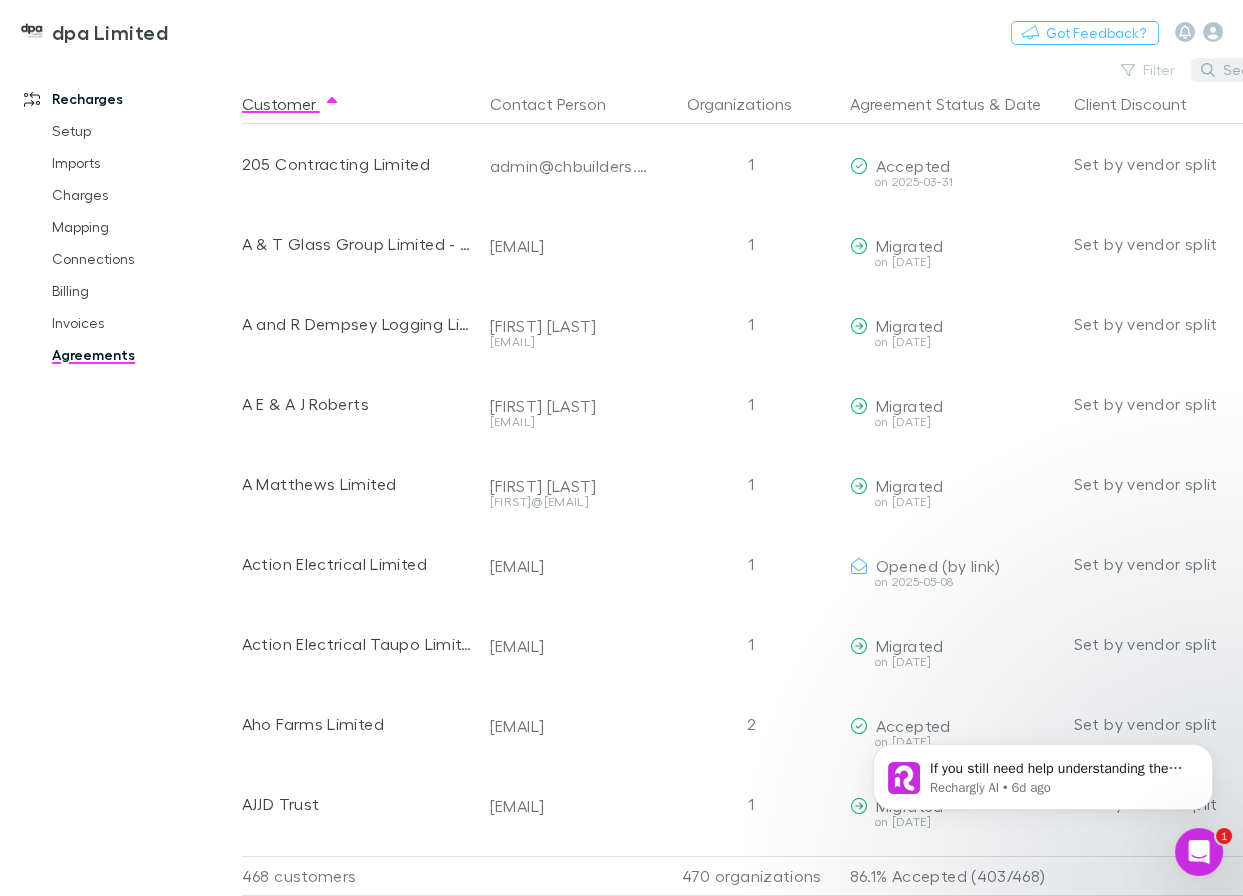 click 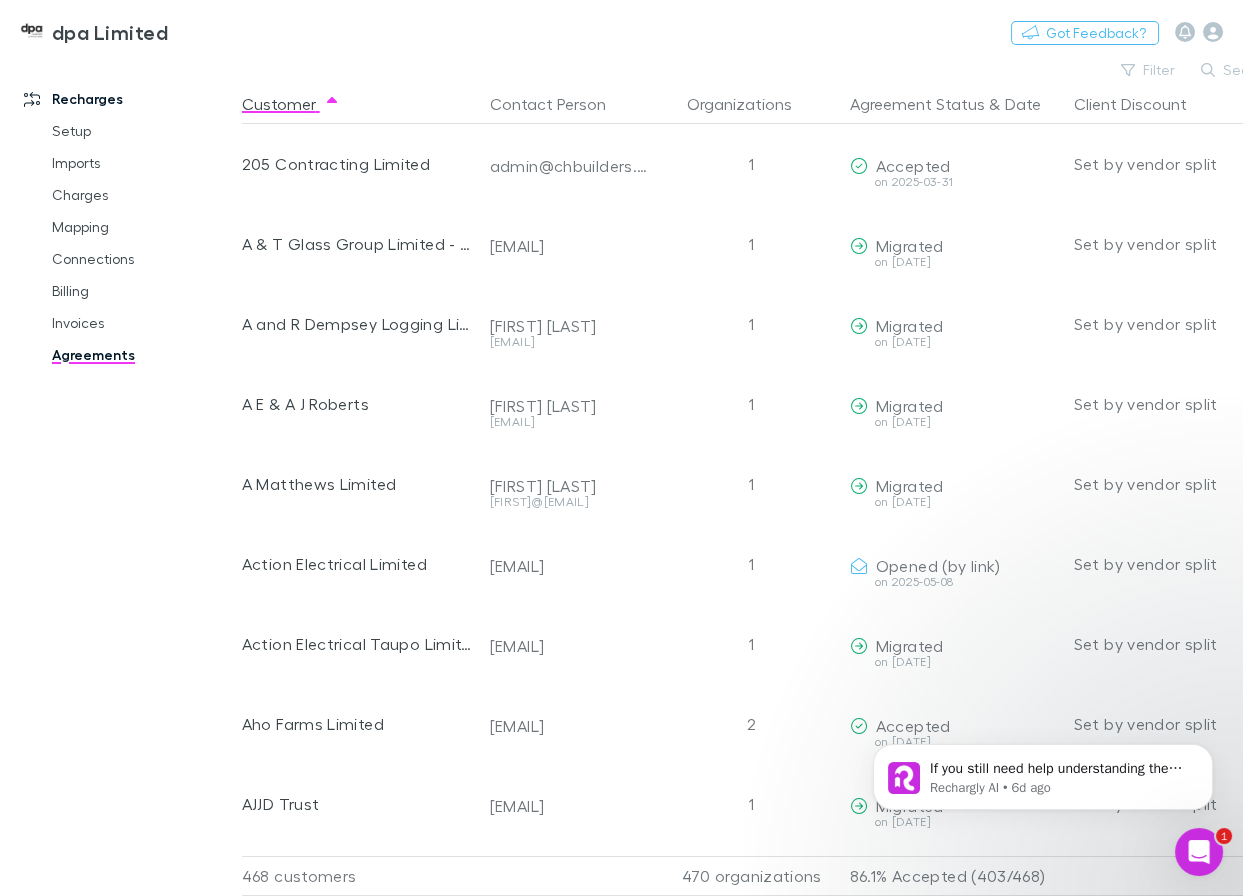 scroll, scrollTop: 0, scrollLeft: 8, axis: horizontal 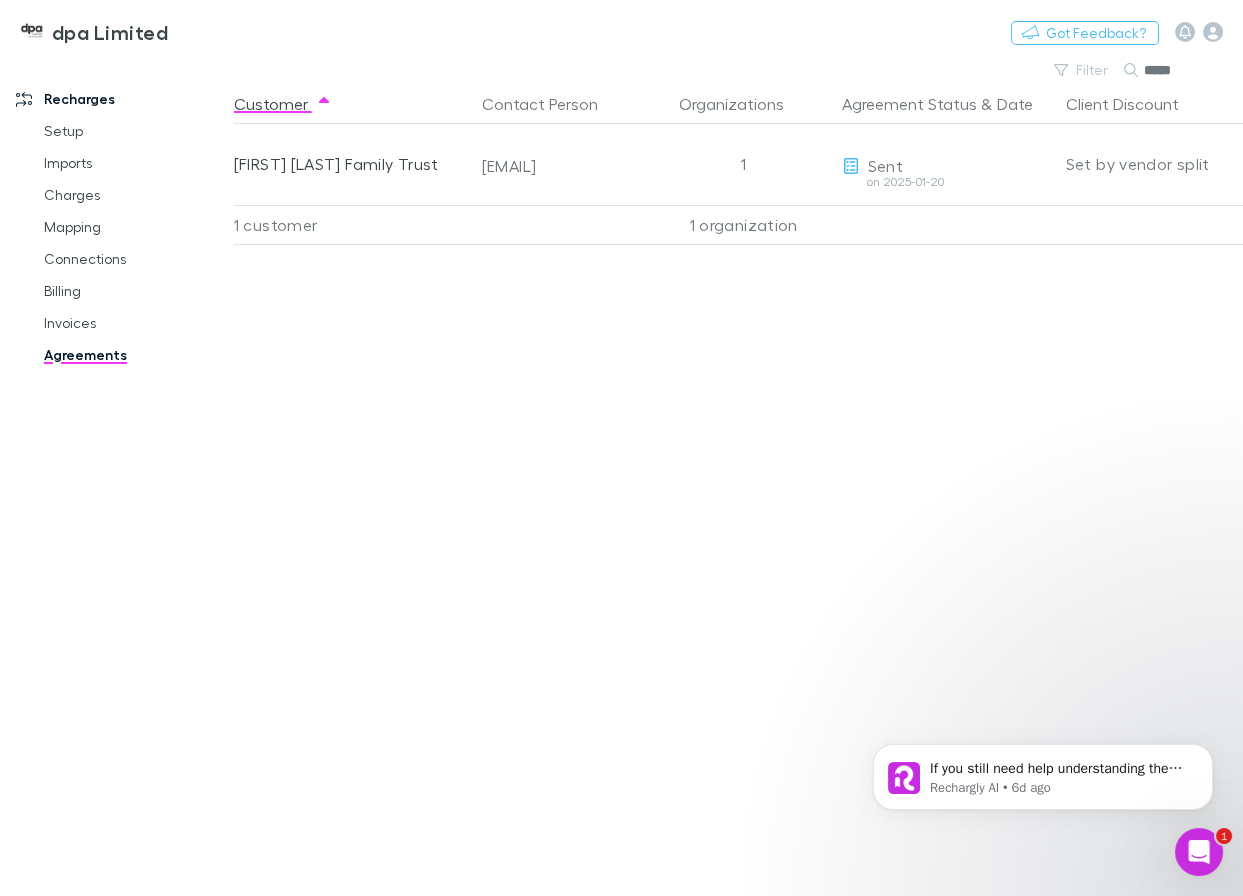type on "******" 